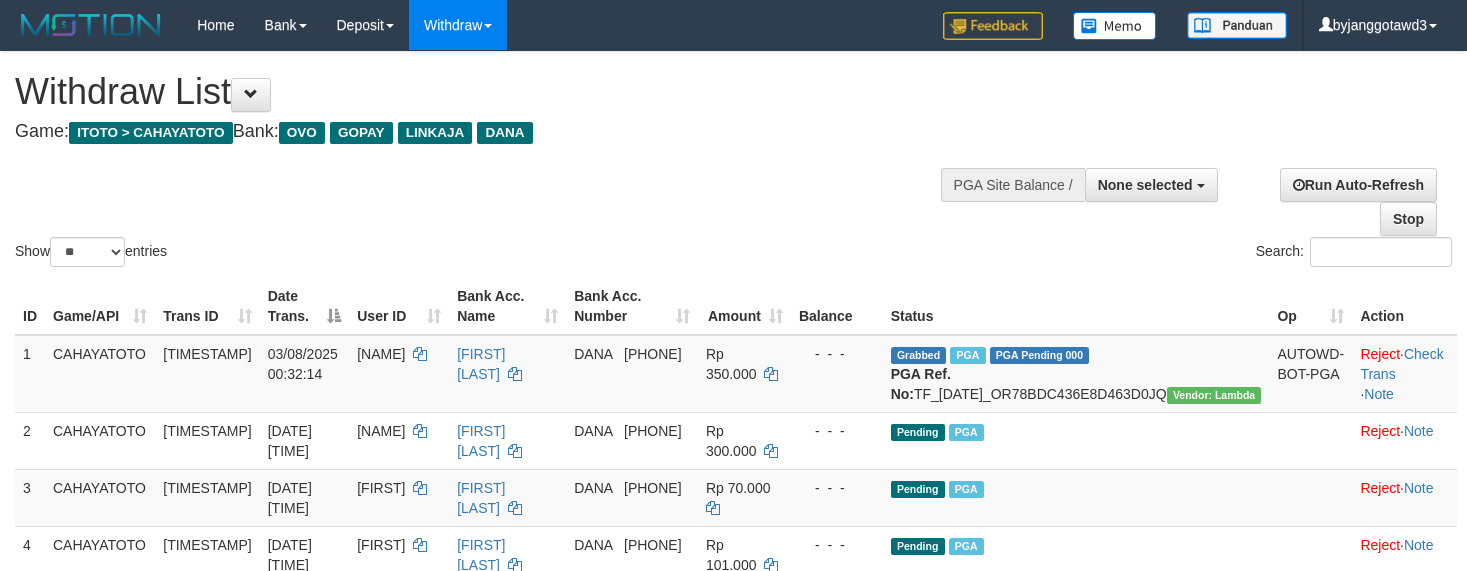 select 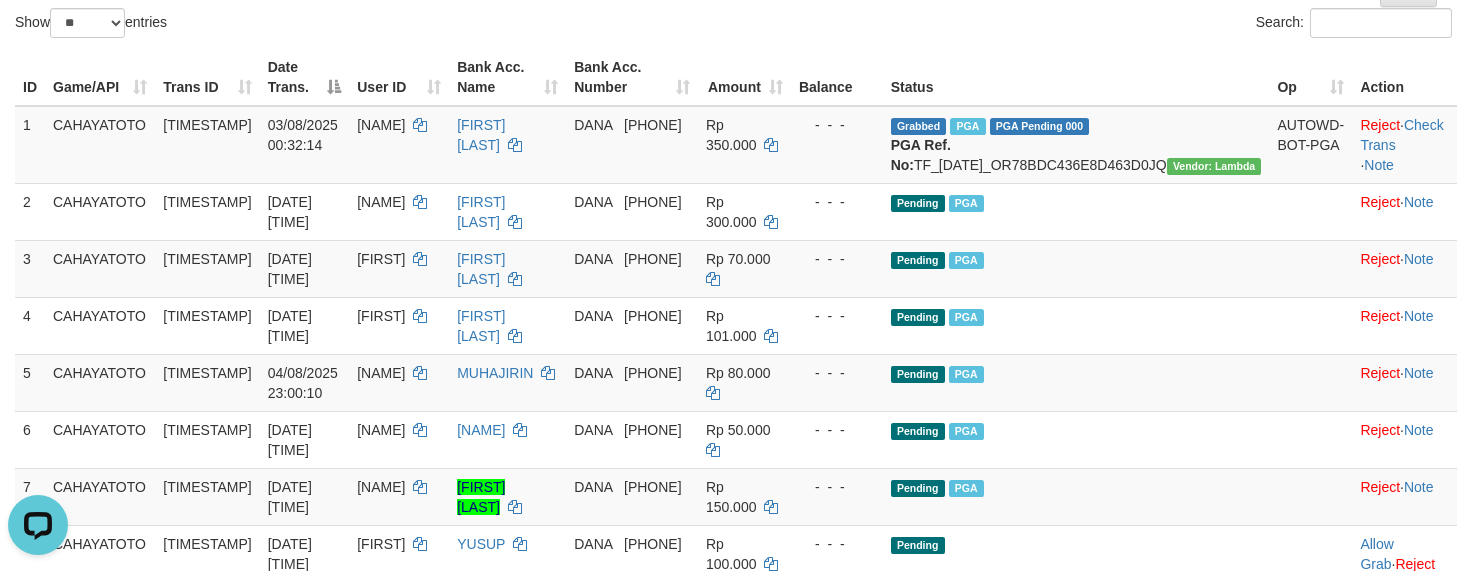 scroll, scrollTop: 0, scrollLeft: 0, axis: both 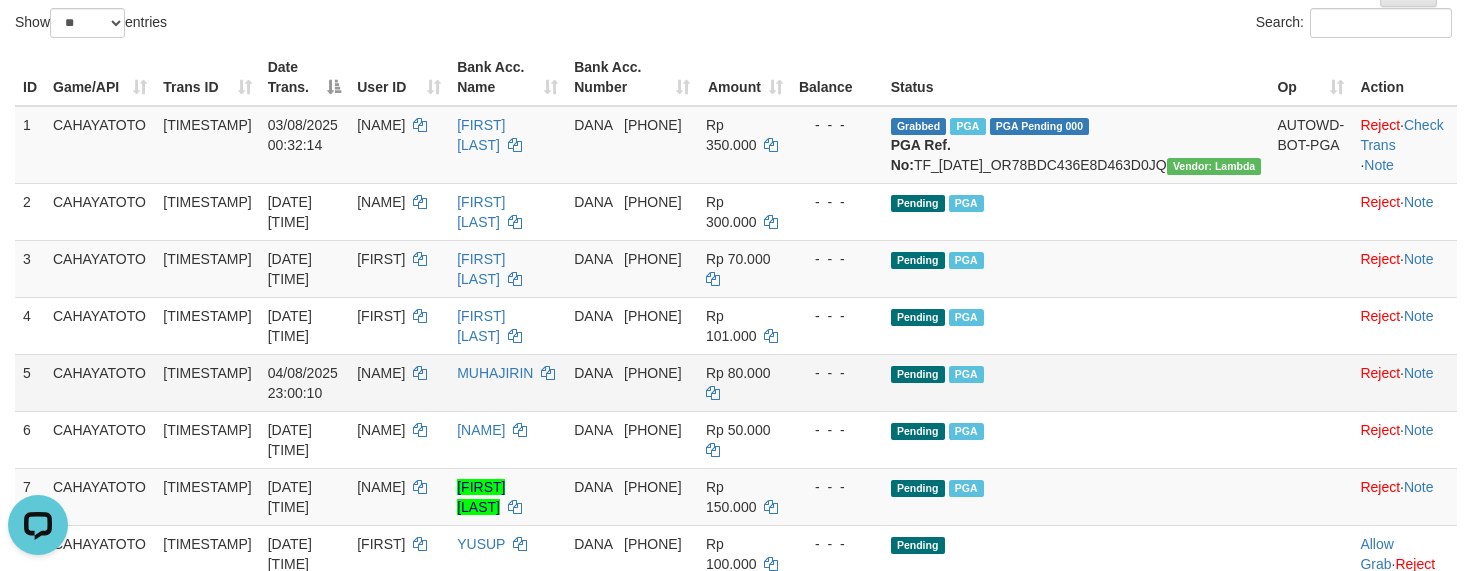 click on "Pending   PGA" at bounding box center (1076, 382) 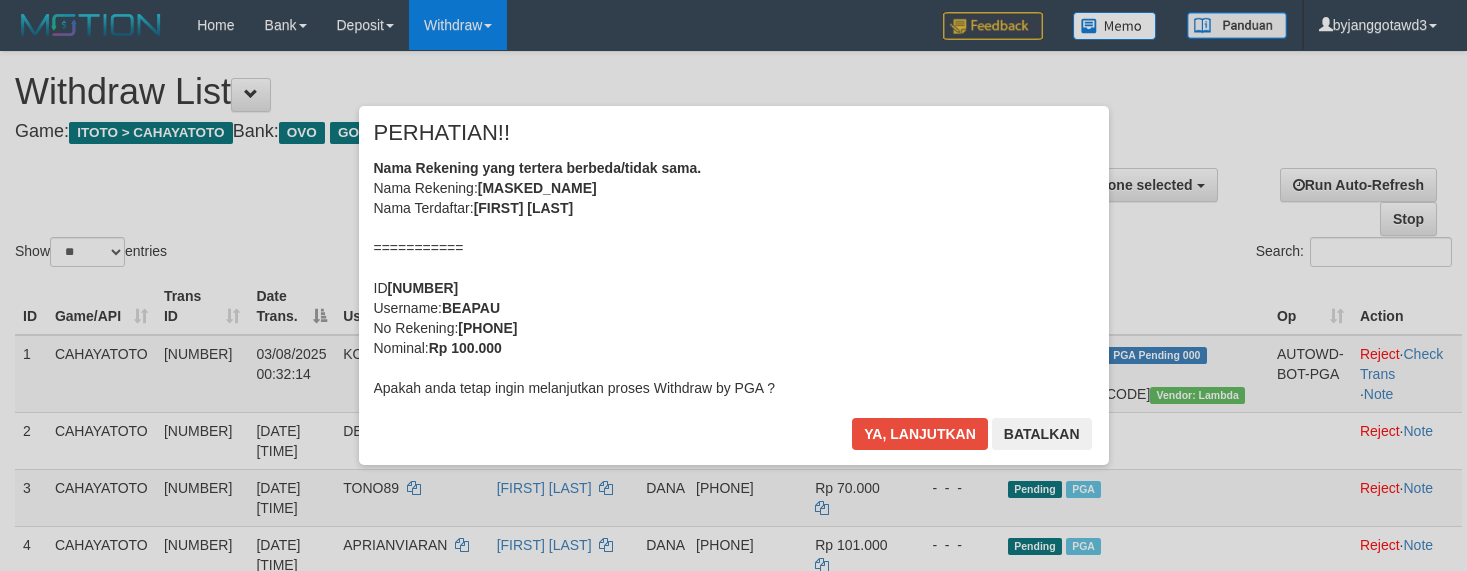 select 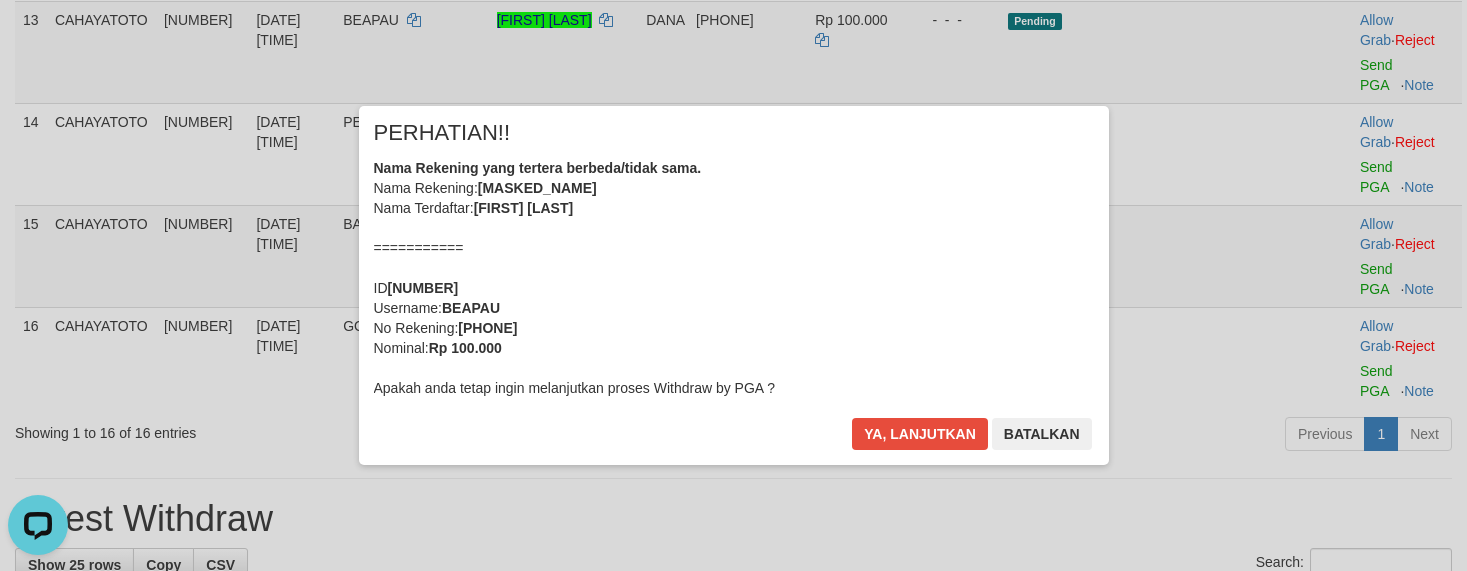 scroll, scrollTop: 0, scrollLeft: 0, axis: both 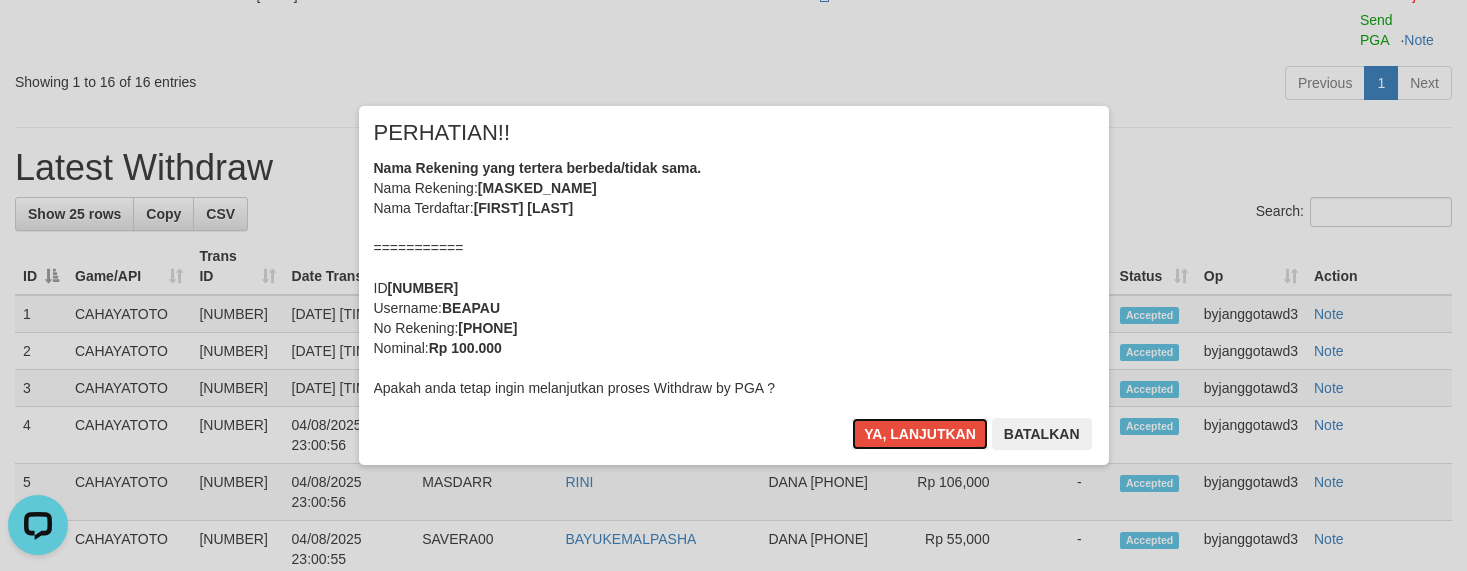 type 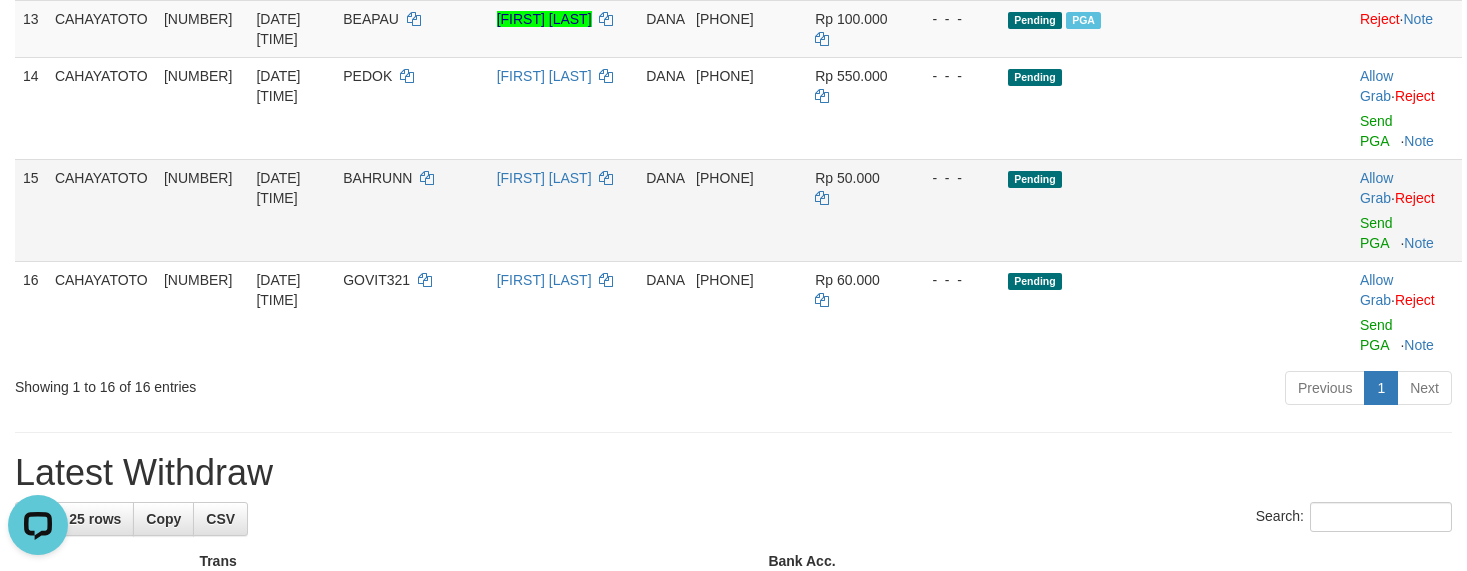scroll, scrollTop: 1027, scrollLeft: 0, axis: vertical 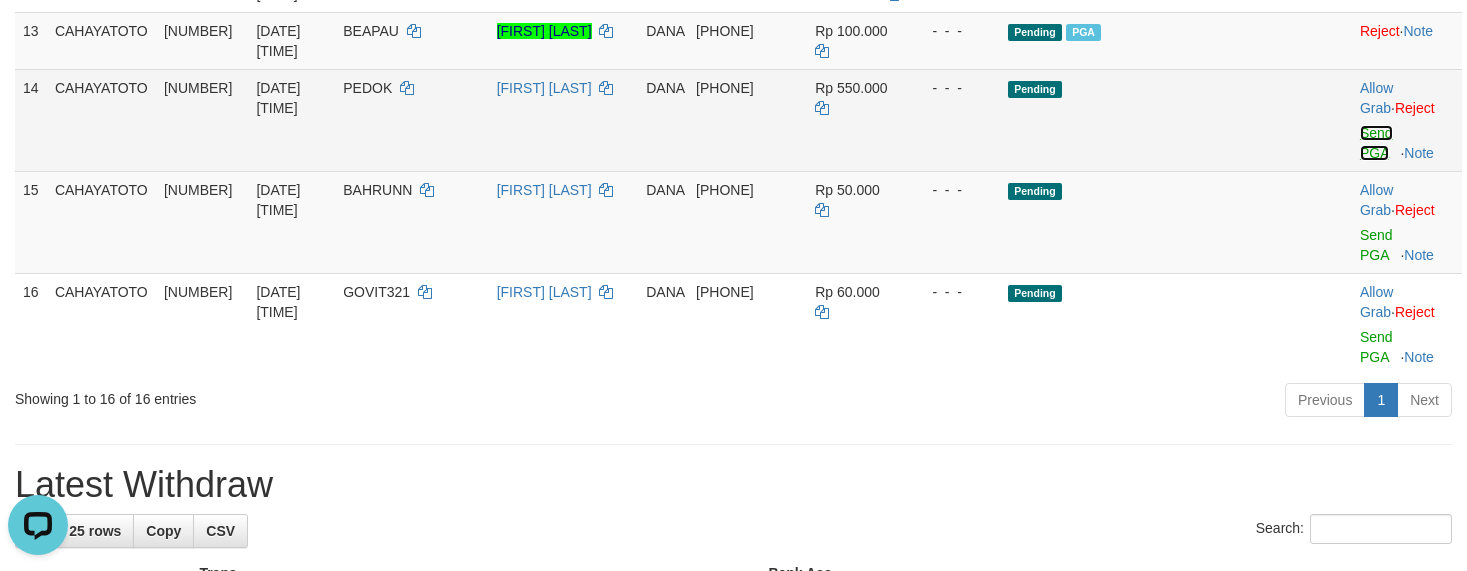 click on "Send PGA" at bounding box center (1376, 143) 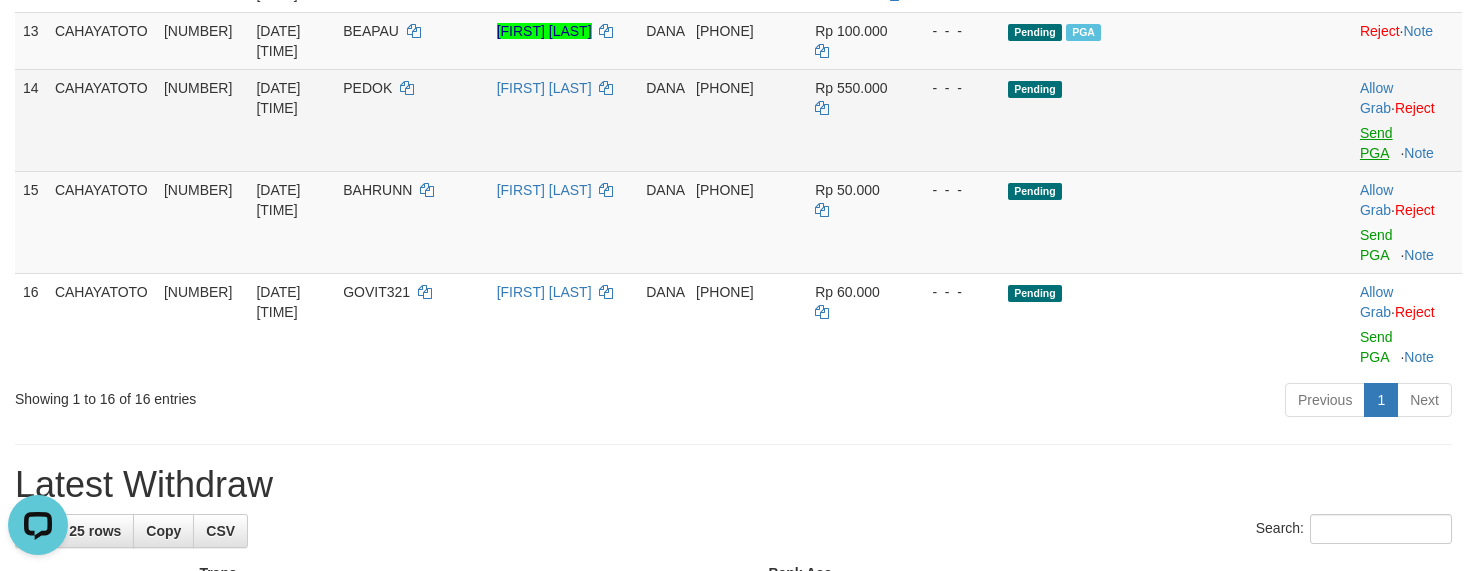 click on "Allow Grab   ·    Reject Send PGA     ·    Note" at bounding box center [1407, 222] 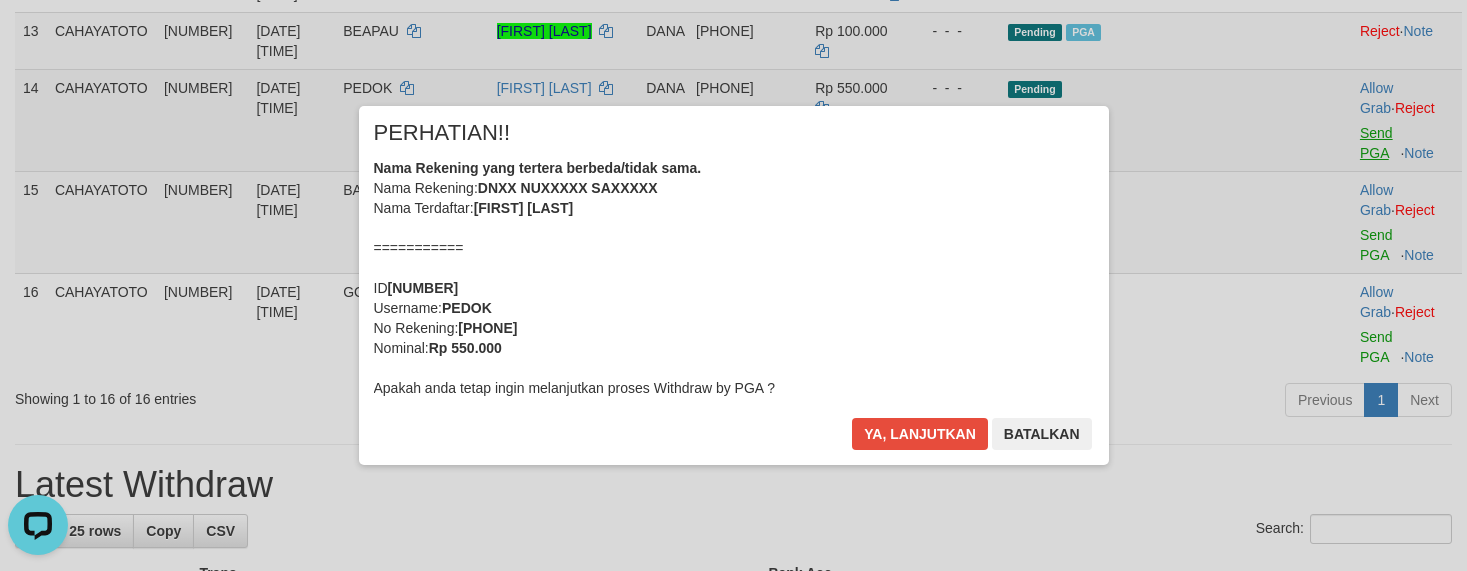 click on "× PERHATIAN!! Nama Rekening yang tertera berbeda/tidak sama. Nama Rekening:  DNXX NUXXXXX SAXXXXX Nama Terdaftar:  NURYANI SAPUTRA =========== ID  1596150352 Username:  PEDOK No Rekening:  088801217123 Nominal:  Rp 550.000 Apakah anda tetap ingin melanjutkan proses Withdraw by PGA ? Ya, lanjutkan Batalkan" at bounding box center (733, 285) 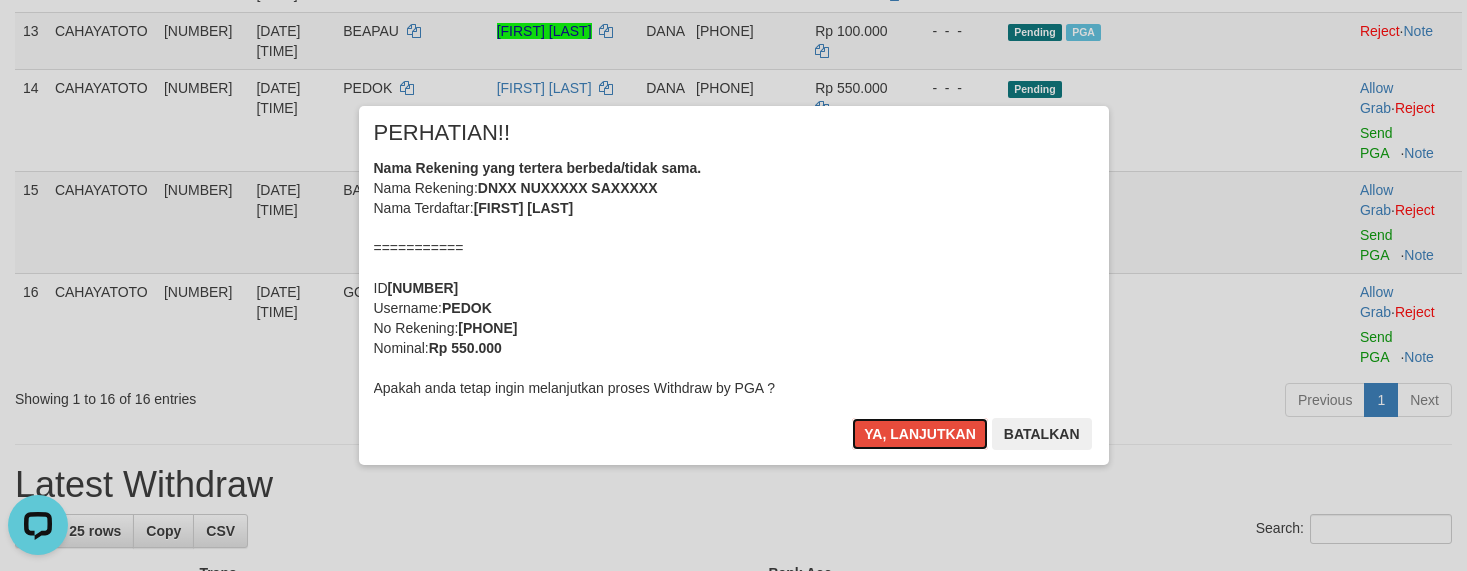 type 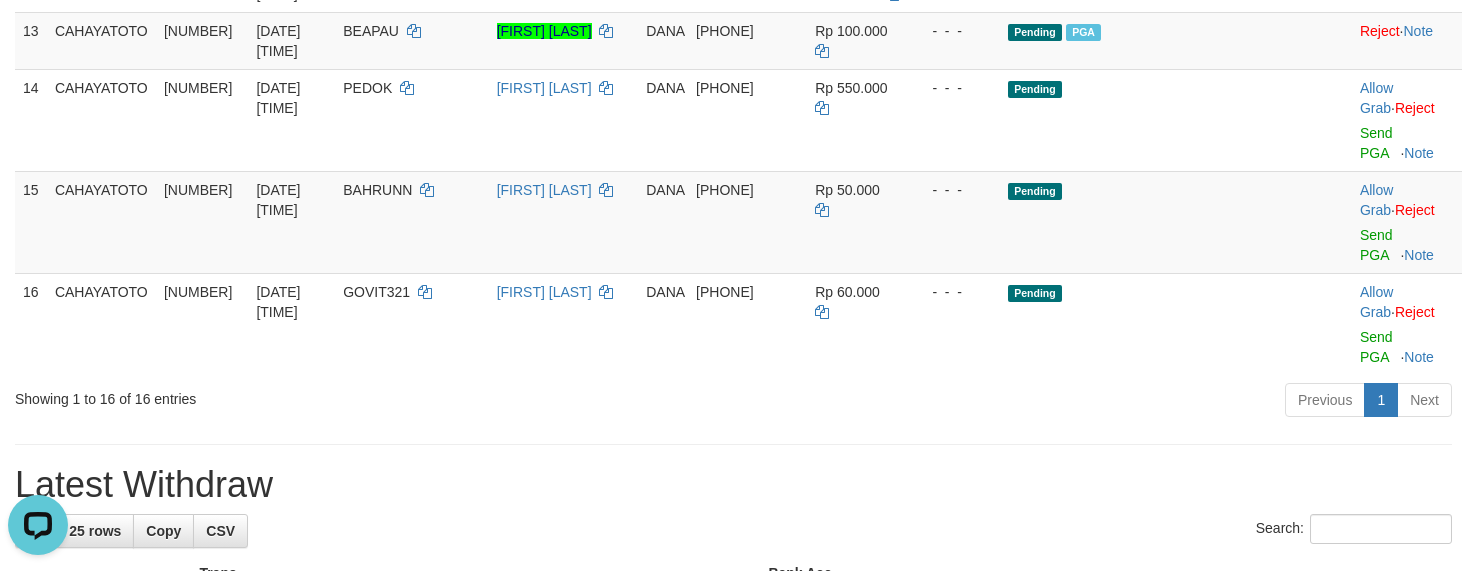 drag, startPoint x: 1212, startPoint y: 312, endPoint x: 1199, endPoint y: 282, distance: 32.695564 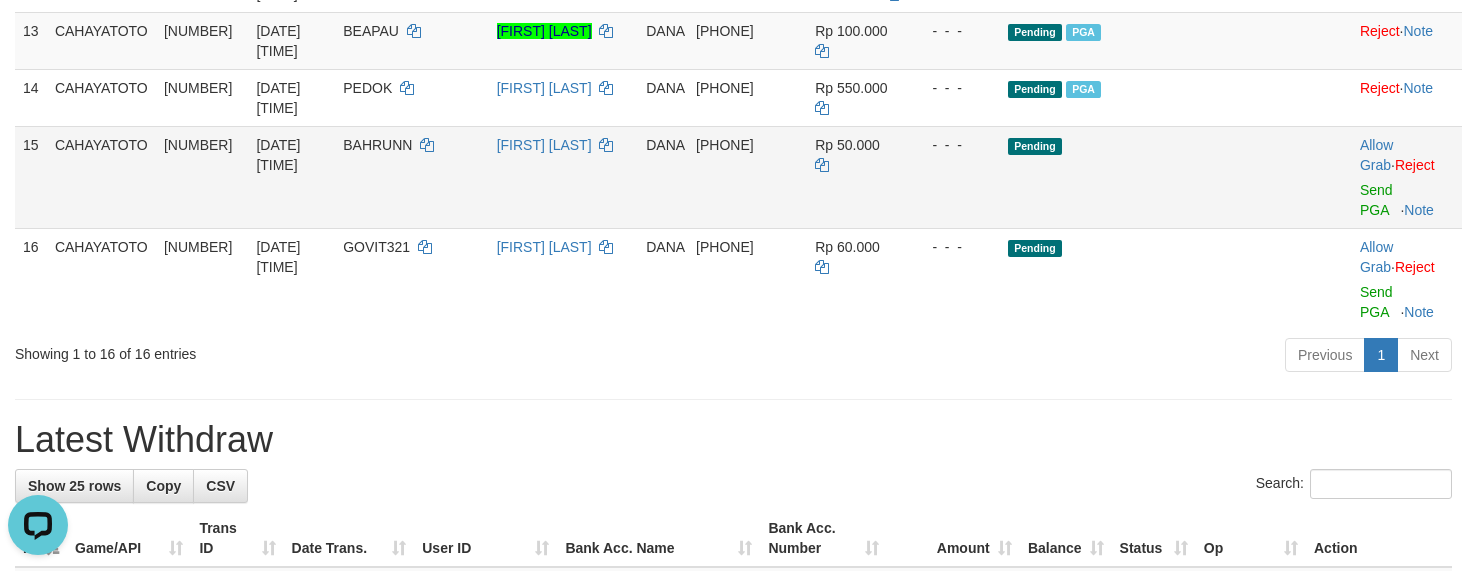 click on "Send PGA" at bounding box center (1407, 196) 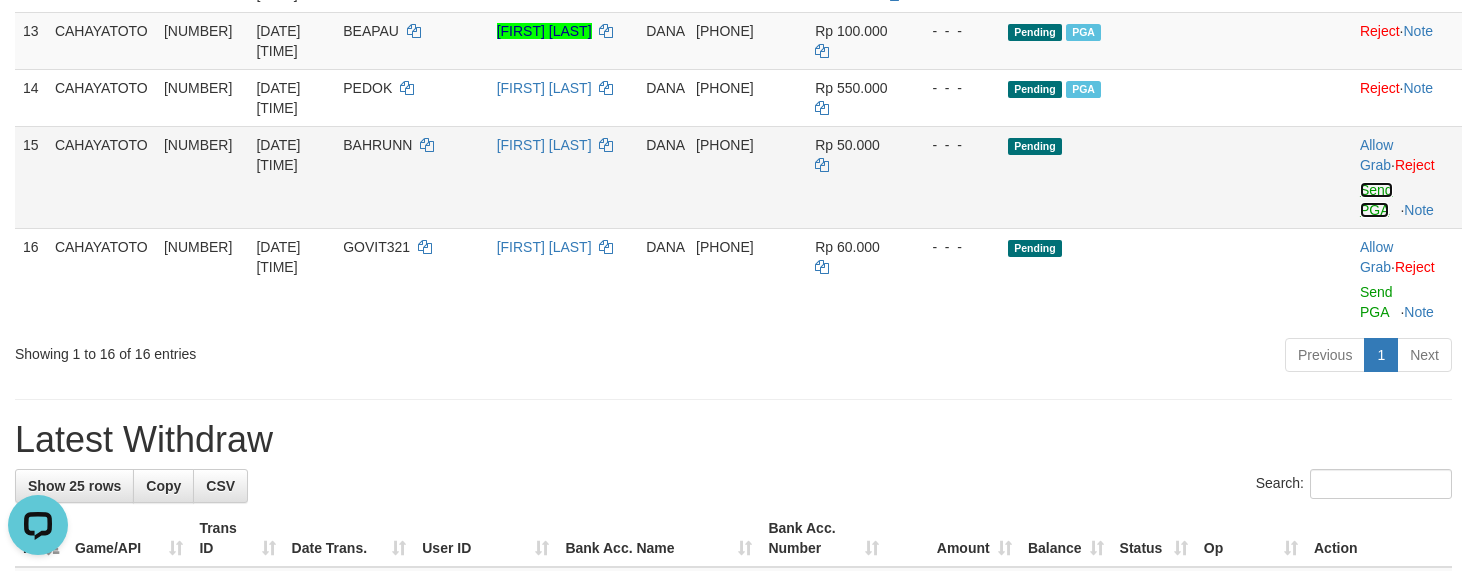 click on "Send PGA" at bounding box center (1376, 200) 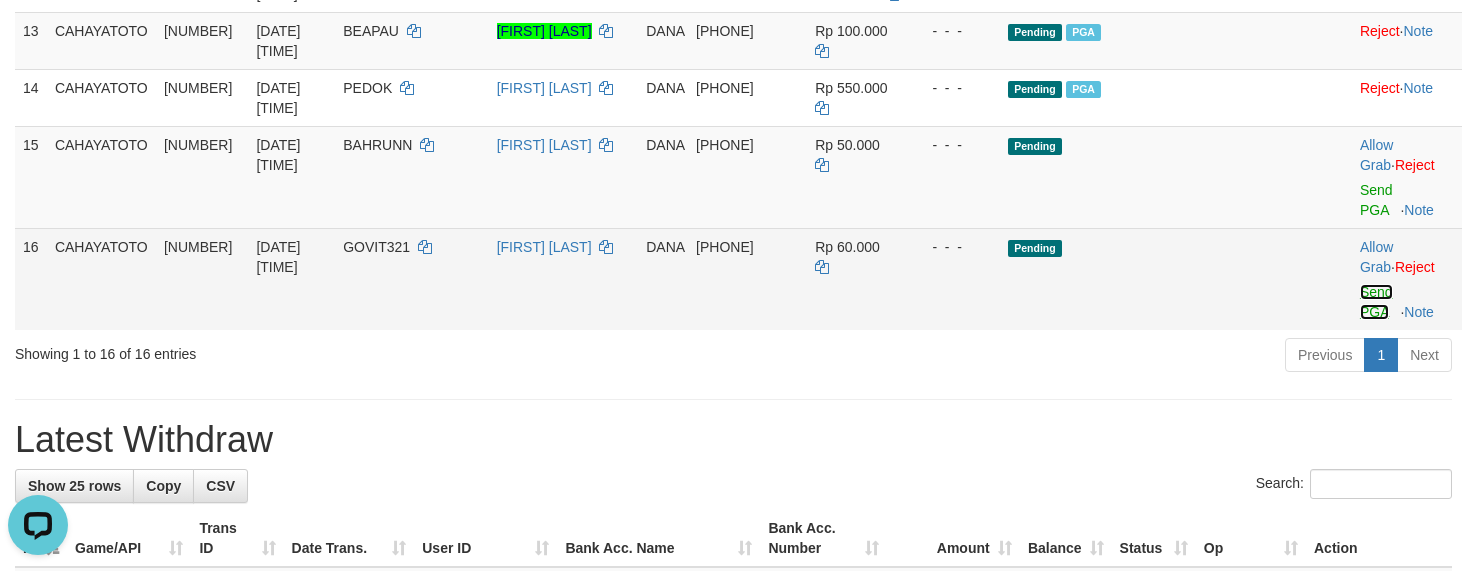 click on "Send PGA" at bounding box center [1376, 302] 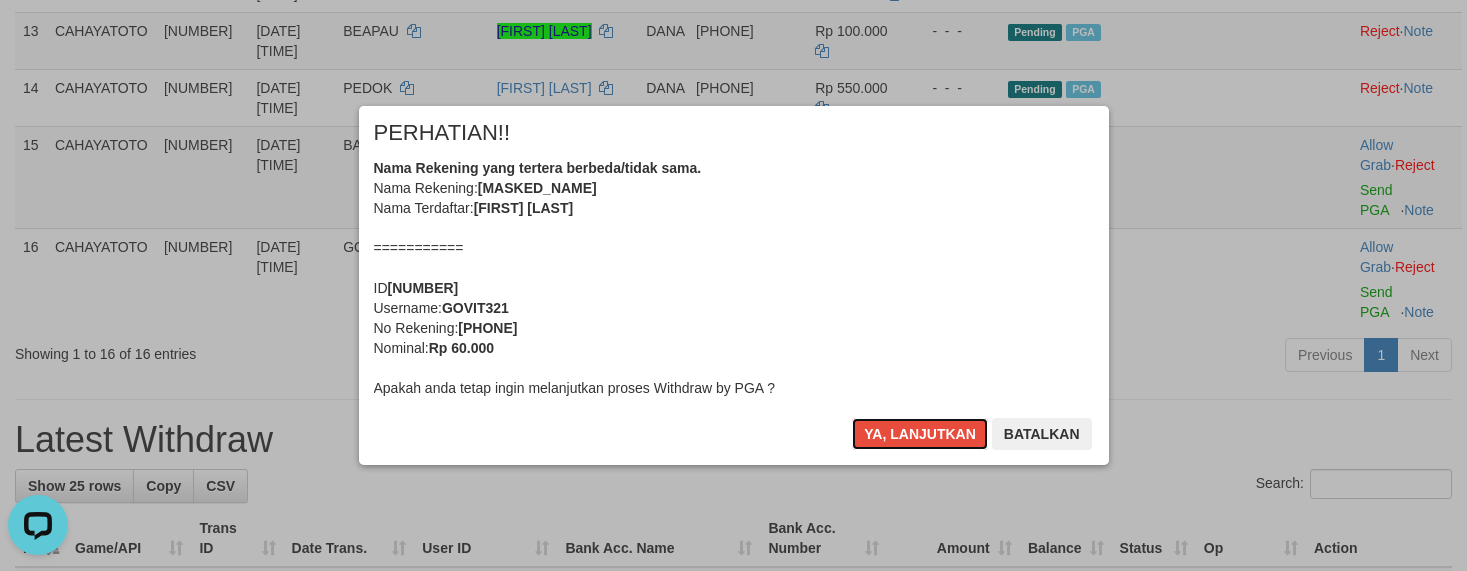 drag, startPoint x: 918, startPoint y: 302, endPoint x: 908, endPoint y: 306, distance: 10.770329 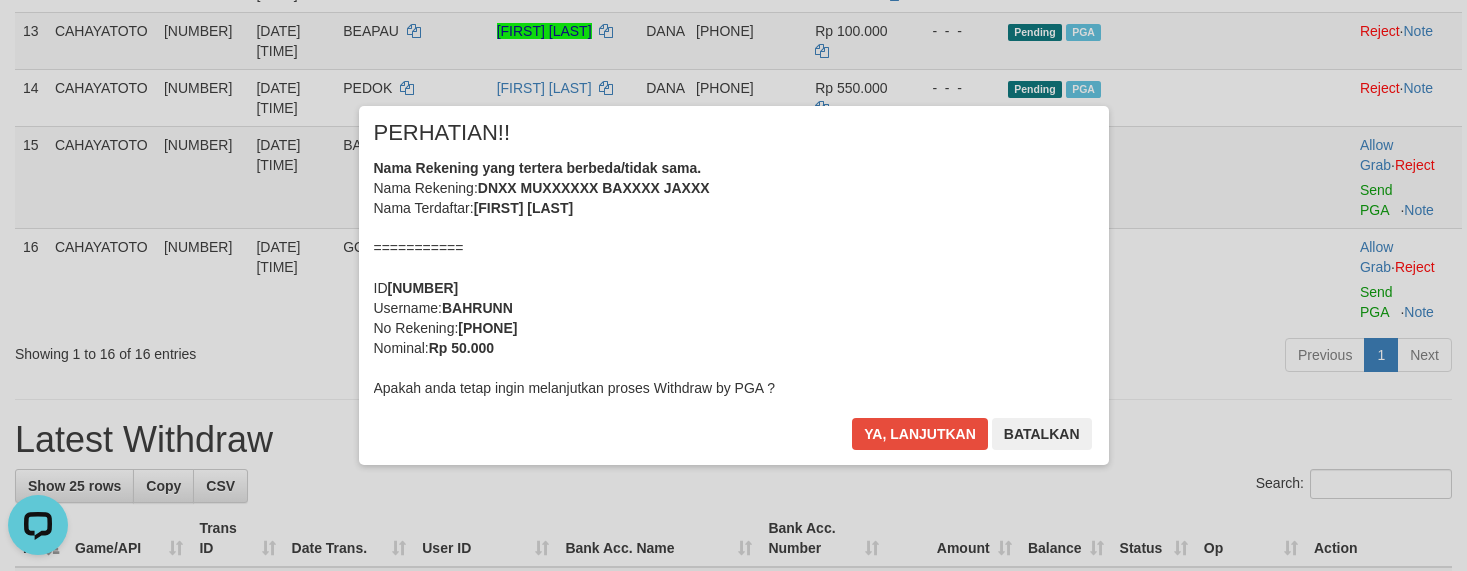 click on "Nama Rekening yang tertera berbeda/tidak sama. Nama Rekening:  DNXX MUXXXXXX BAXXXX JAXXX Nama Terdaftar:  MUHAMMAD JAMIL =========== ID  1596150504 Username:  BAHRUNN No Rekening:  83833172115 Nominal:  Rp 50.000 Apakah anda tetap ingin melanjutkan proses Withdraw by PGA ?" at bounding box center [734, 278] 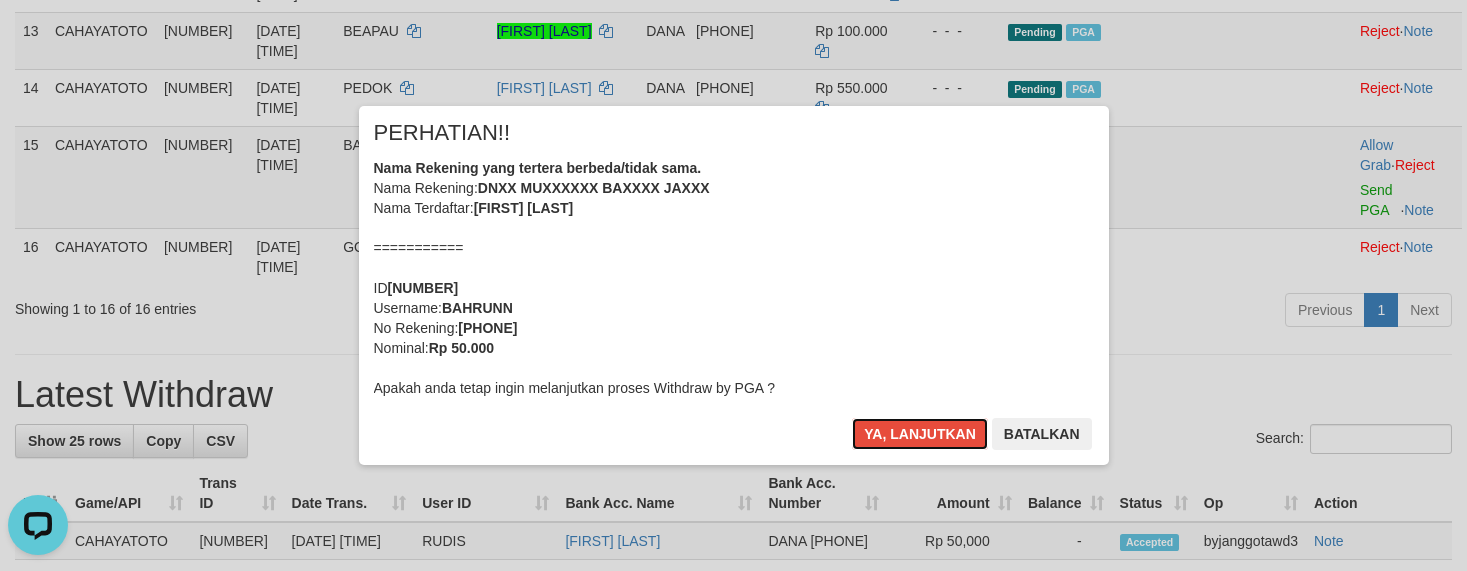 type 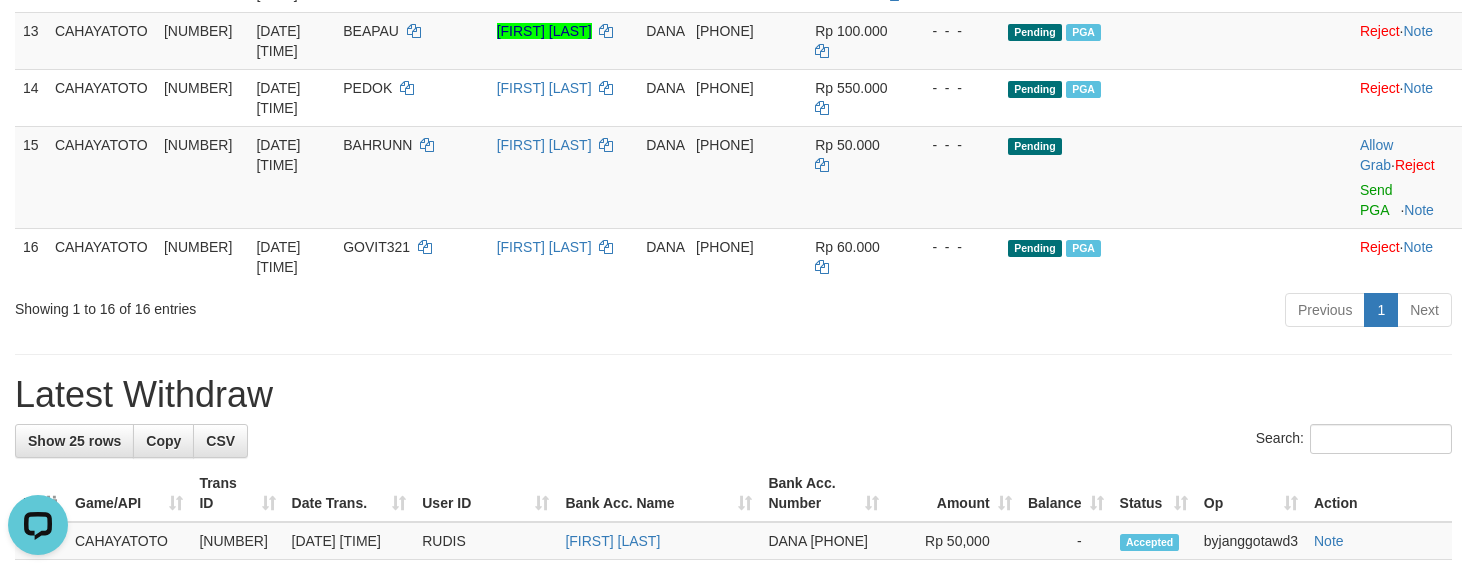 click on "**********" at bounding box center [733, 403] 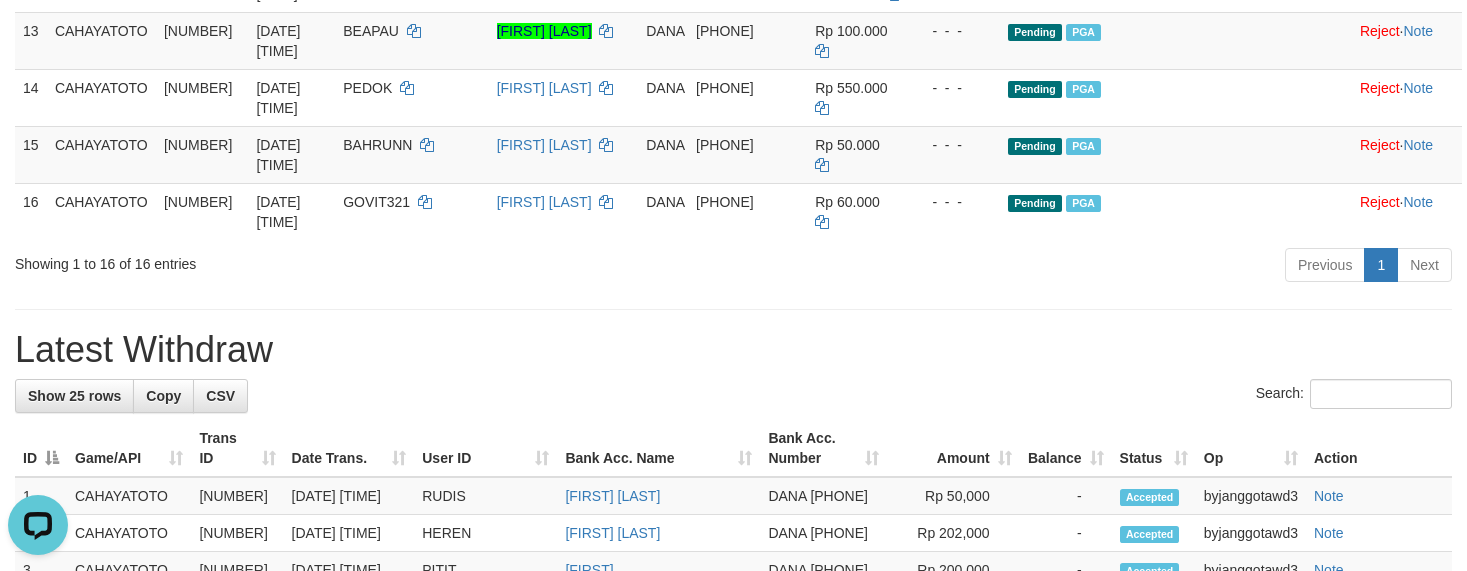click on "Latest Withdraw" at bounding box center [733, 350] 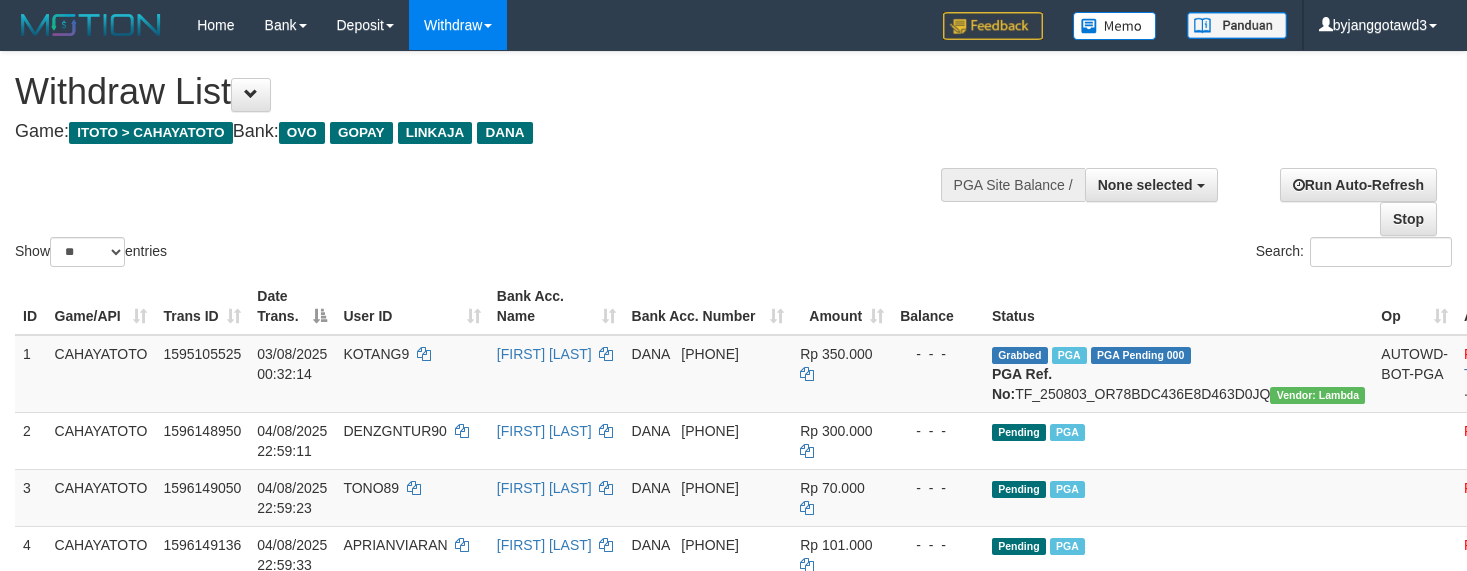 select 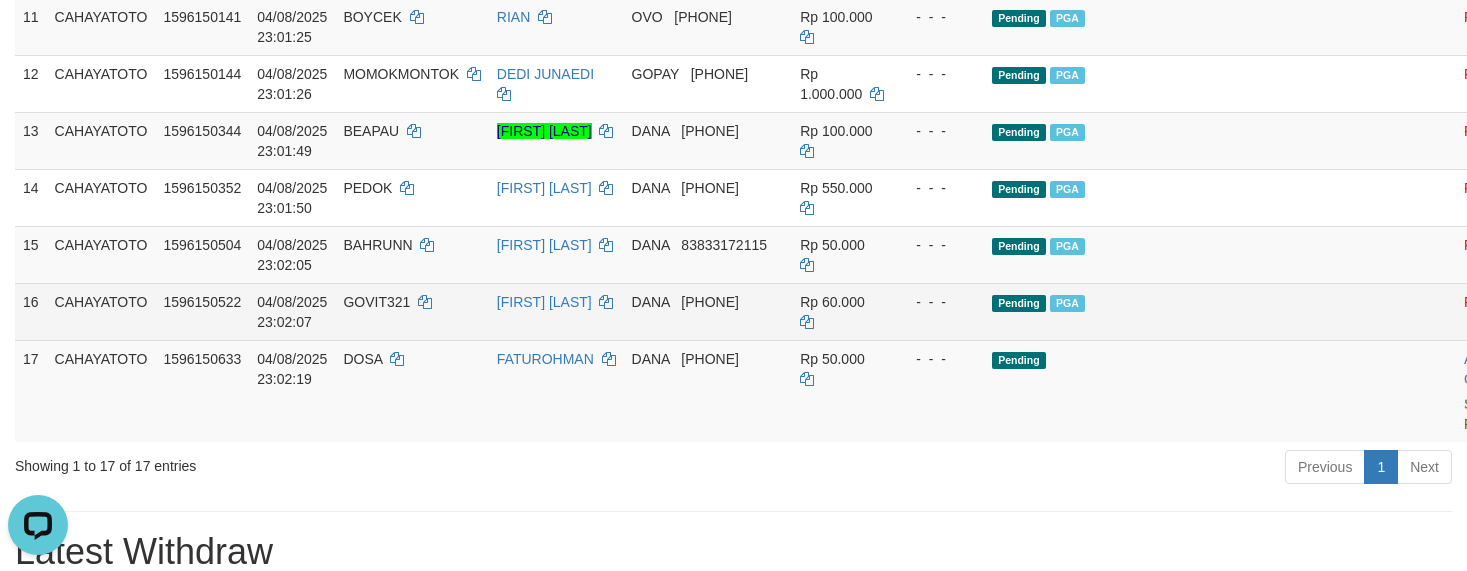 scroll, scrollTop: 0, scrollLeft: 0, axis: both 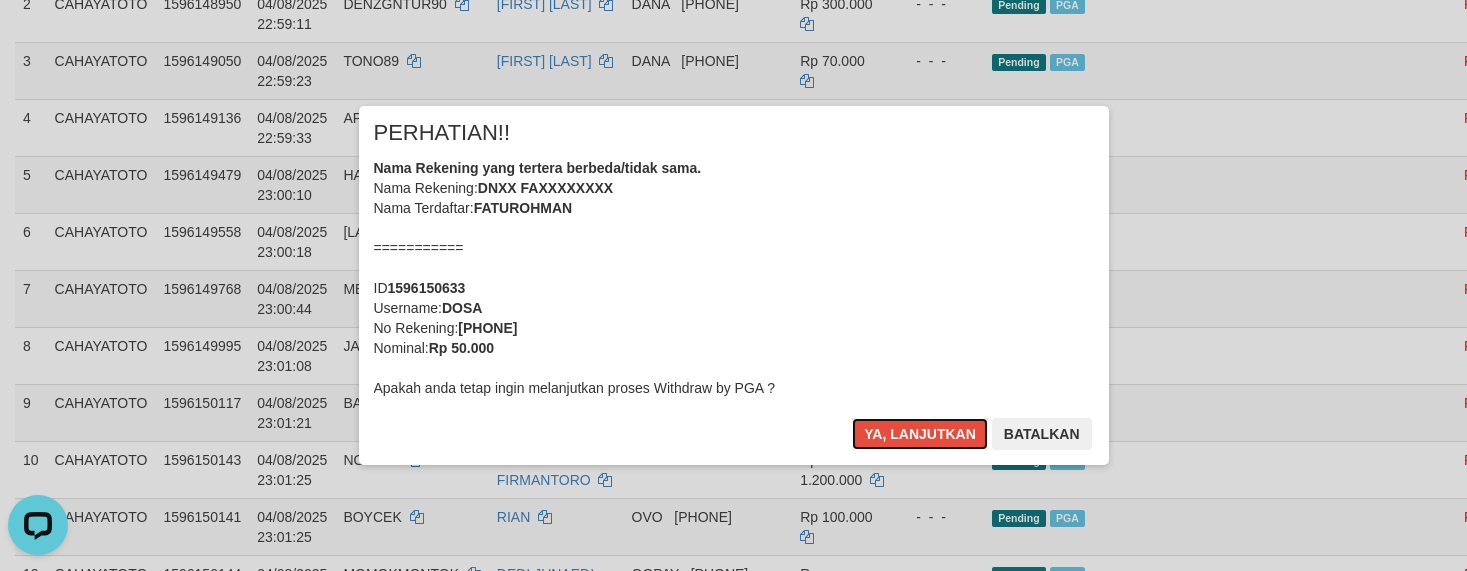 click on "Nama Rekening yang tertera berbeda/tidak sama. Nama Rekening:  DNXX FAXXXXXXXX Nama Terdaftar:  FATUROHMAN =========== ID  1596150633 Username:  DOSA No Rekening:  085894471387 Nominal:  Rp 50.000 Apakah anda tetap ingin melanjutkan proses Withdraw by PGA ?" at bounding box center (734, 278) 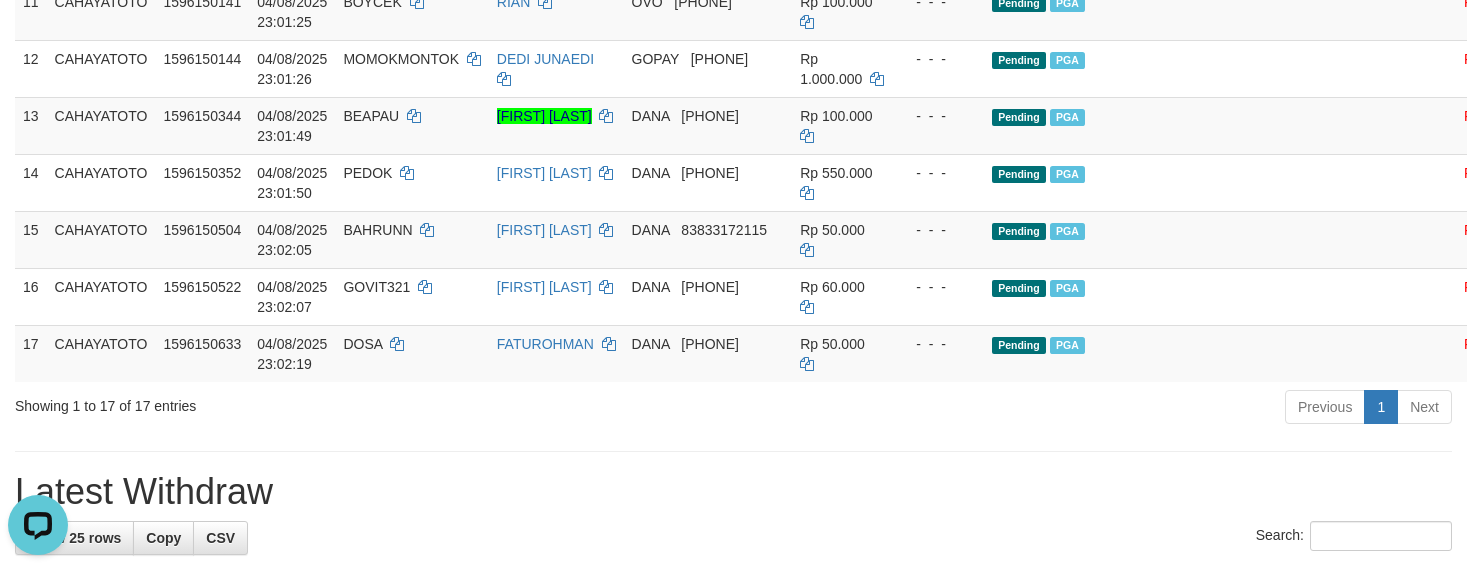 scroll, scrollTop: 1049, scrollLeft: 0, axis: vertical 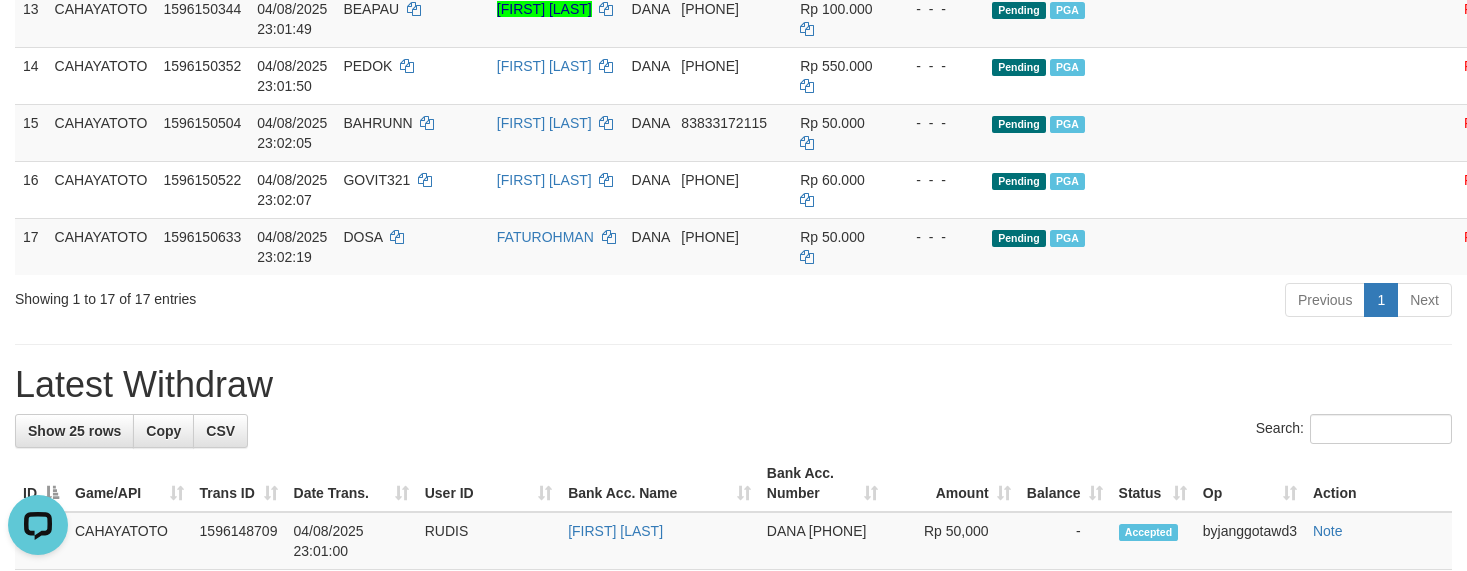 click on "Previous 1 Next" at bounding box center [1039, 302] 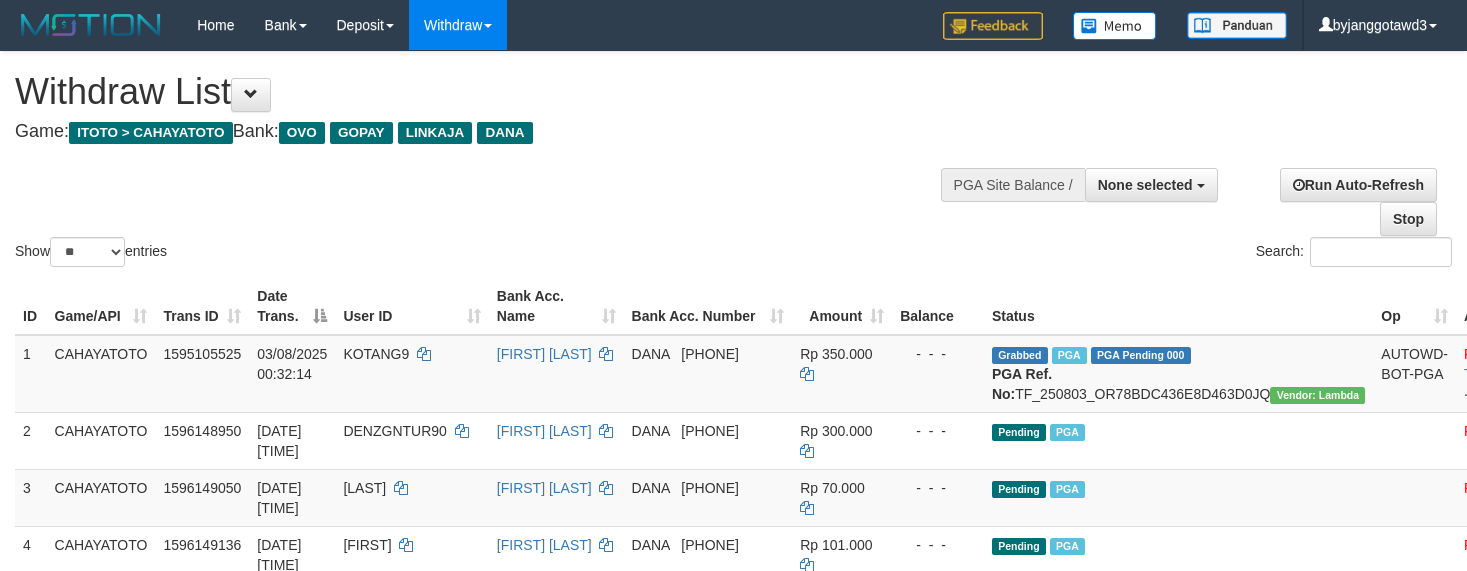 select 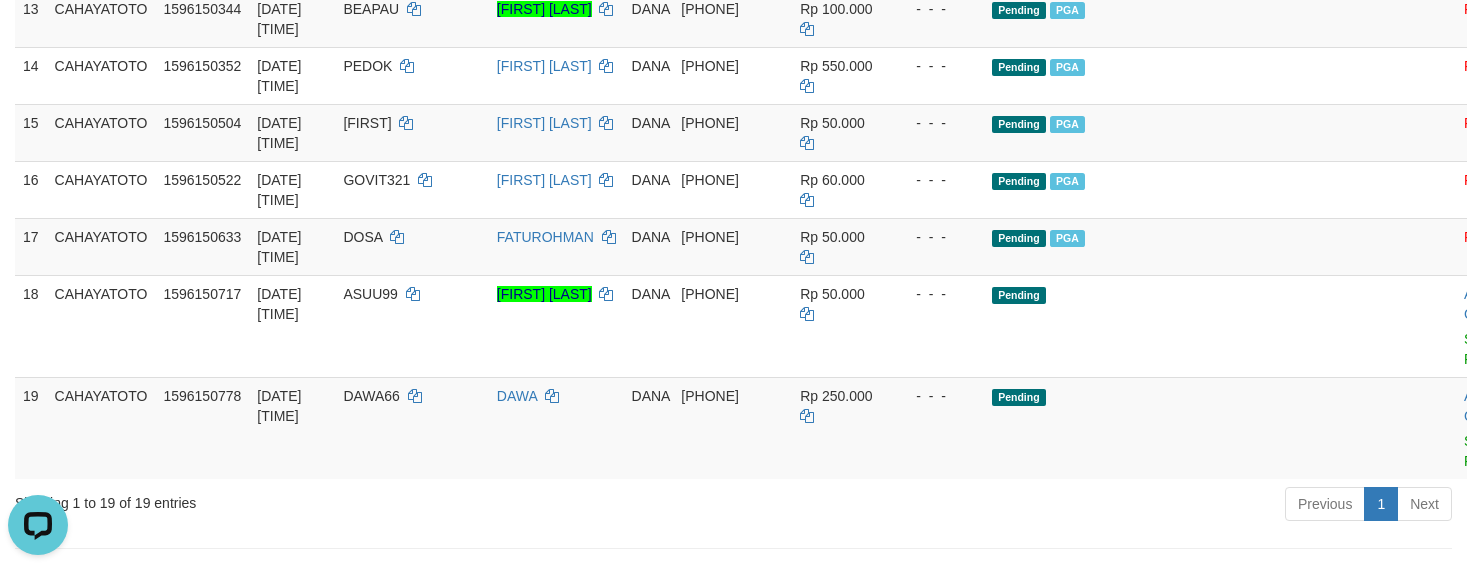 scroll, scrollTop: 0, scrollLeft: 0, axis: both 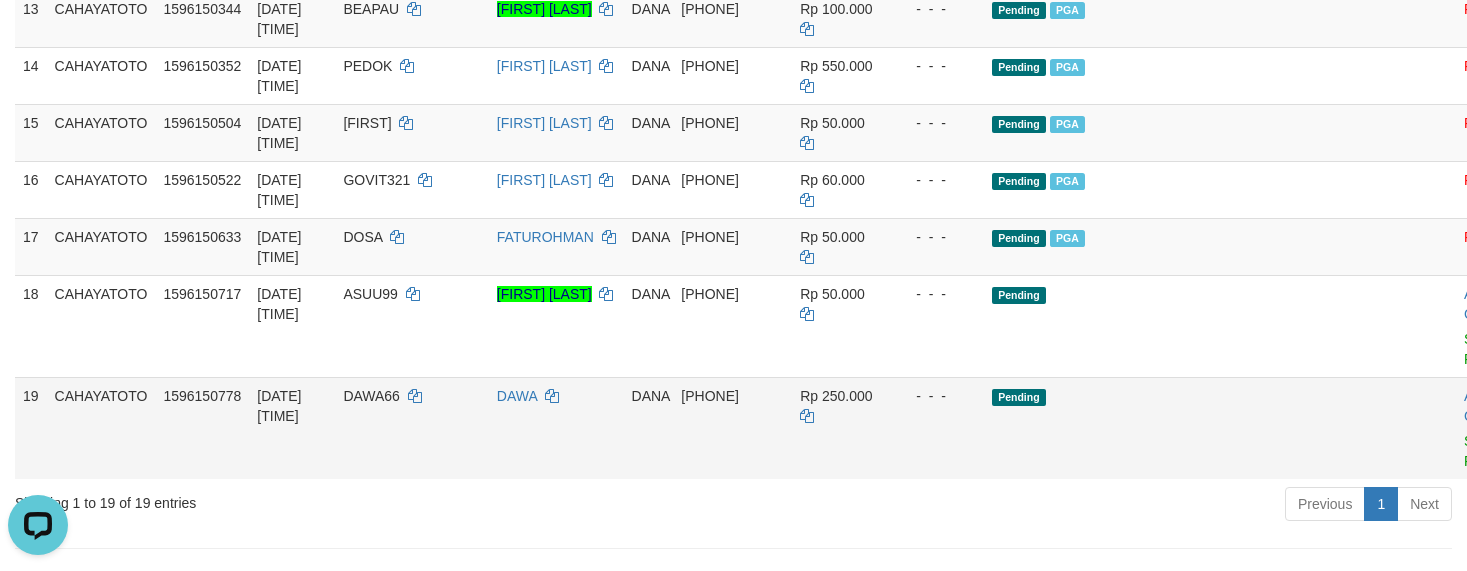 click on "Pending" at bounding box center [1178, 428] 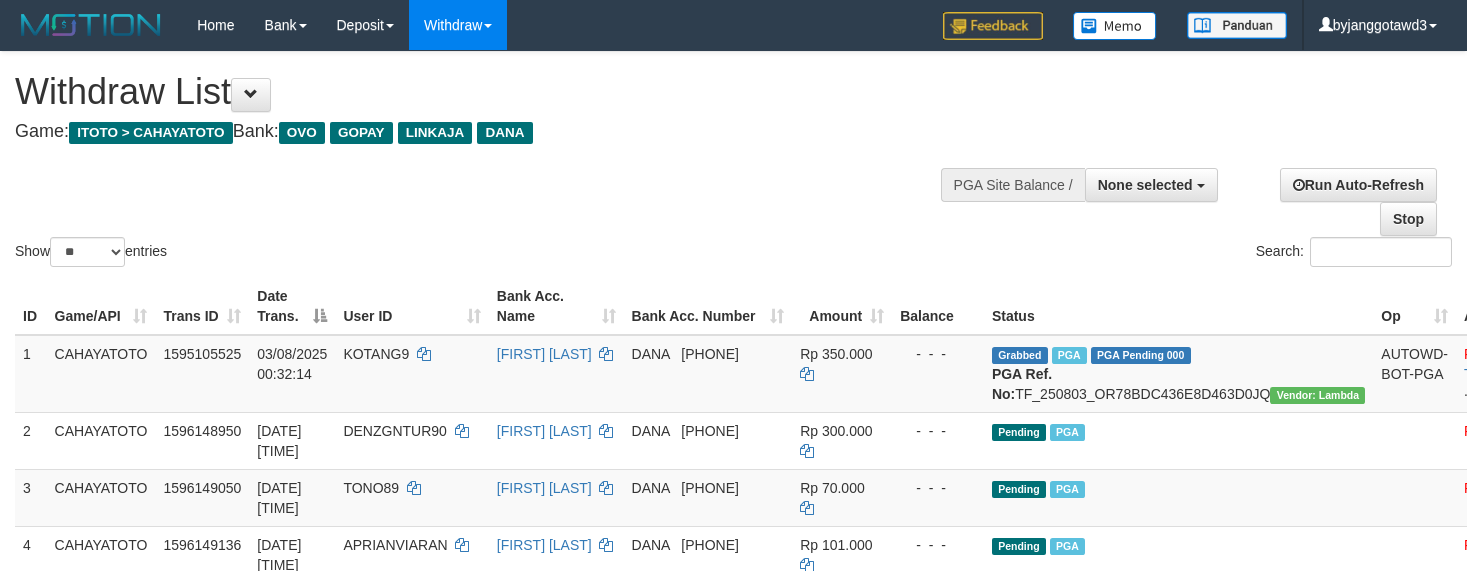 select 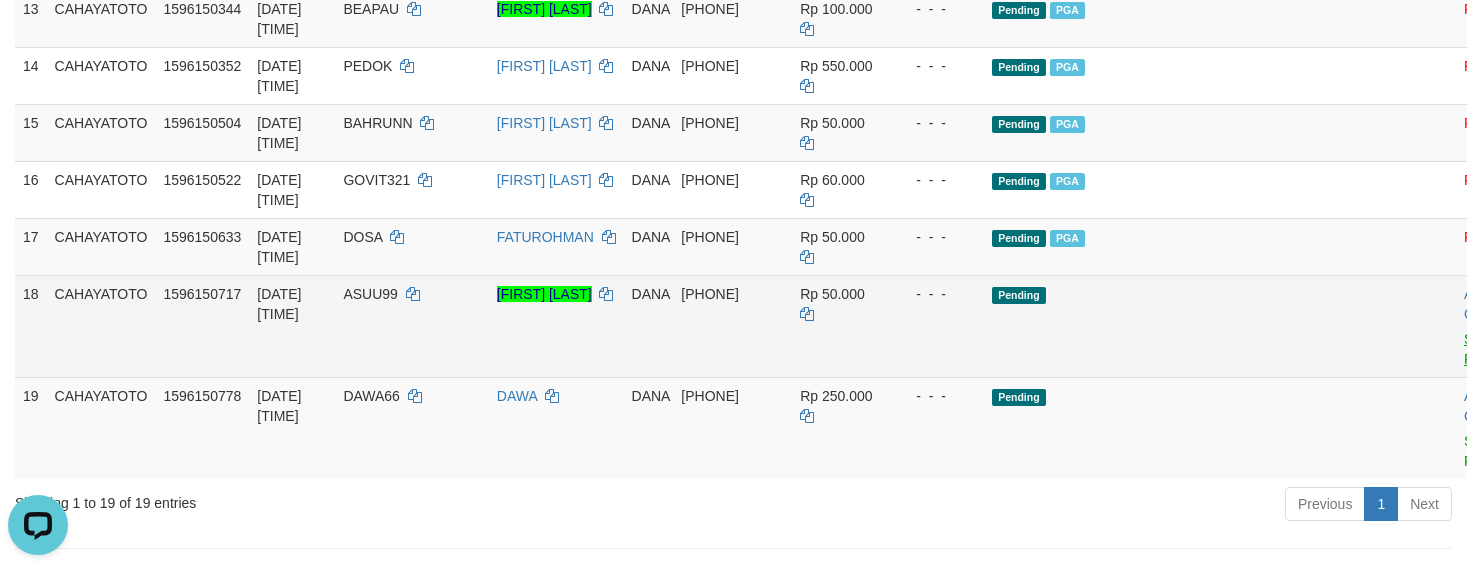 scroll, scrollTop: 0, scrollLeft: 0, axis: both 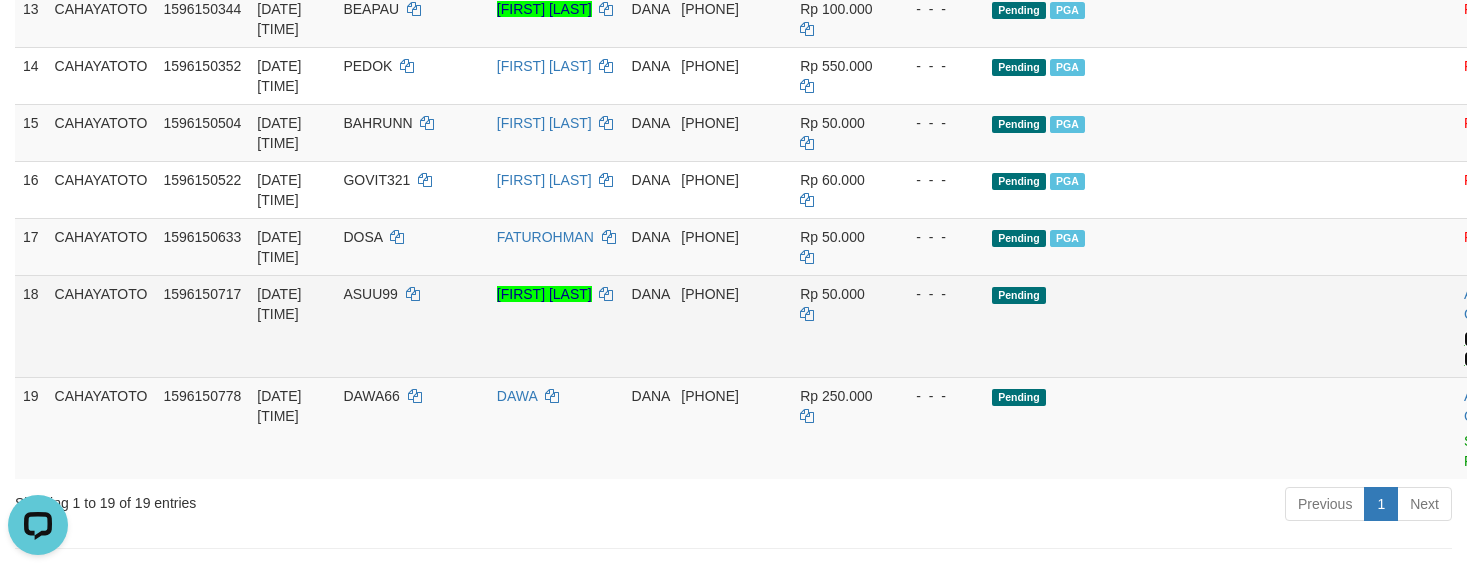 click on "Send PGA" at bounding box center [1480, 349] 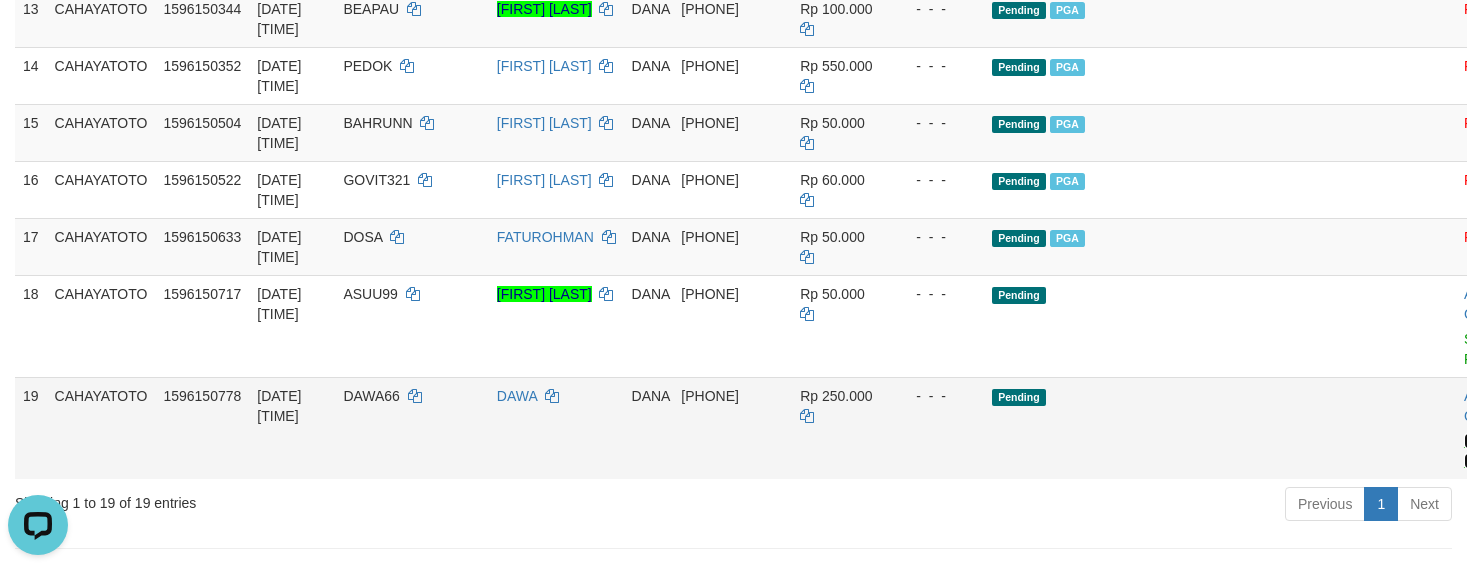 click on "Send PGA" at bounding box center [1480, 451] 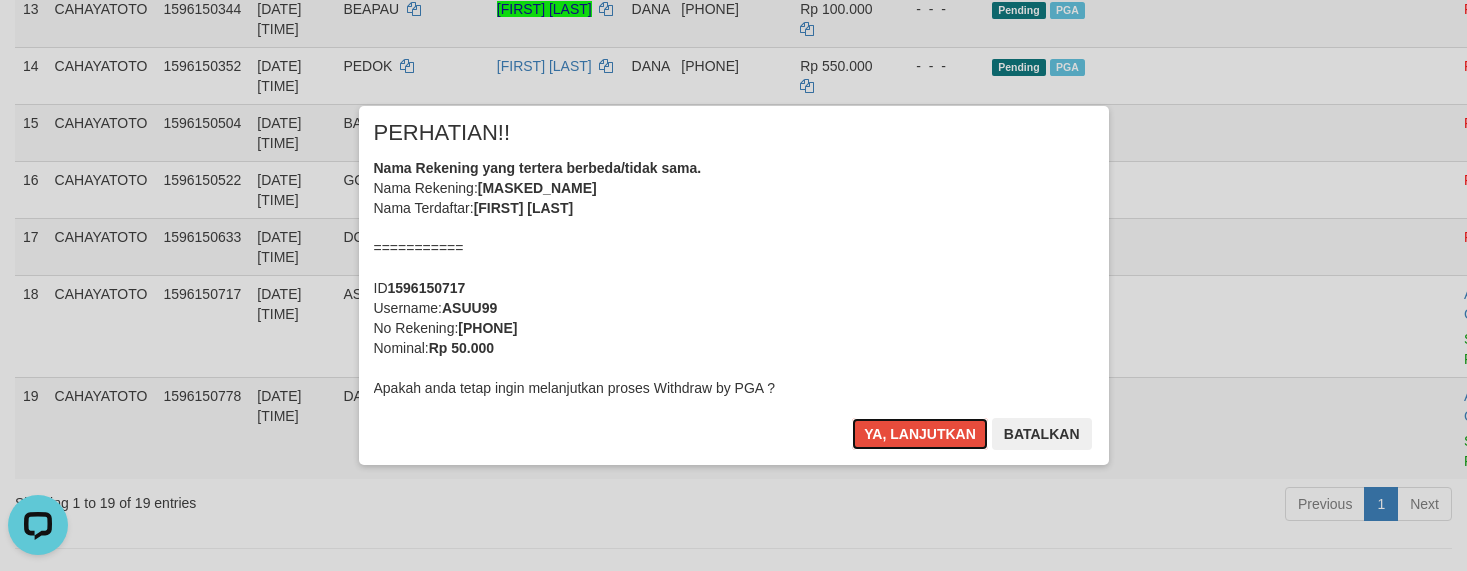 click on "Nama Rekening yang tertera berbeda/tidak sama. Nama Rekening:  DNXX BEXXXX FIXXXX WAXXXX Nama Terdaftar:  BERKAT FIRMAN WARUWU =========== ID  1596150717 Username:  ASUU99 No Rekening:  81376149383 Nominal:  Rp 50.000 Apakah anda tetap ingin melanjutkan proses Withdraw by PGA ?" at bounding box center [734, 278] 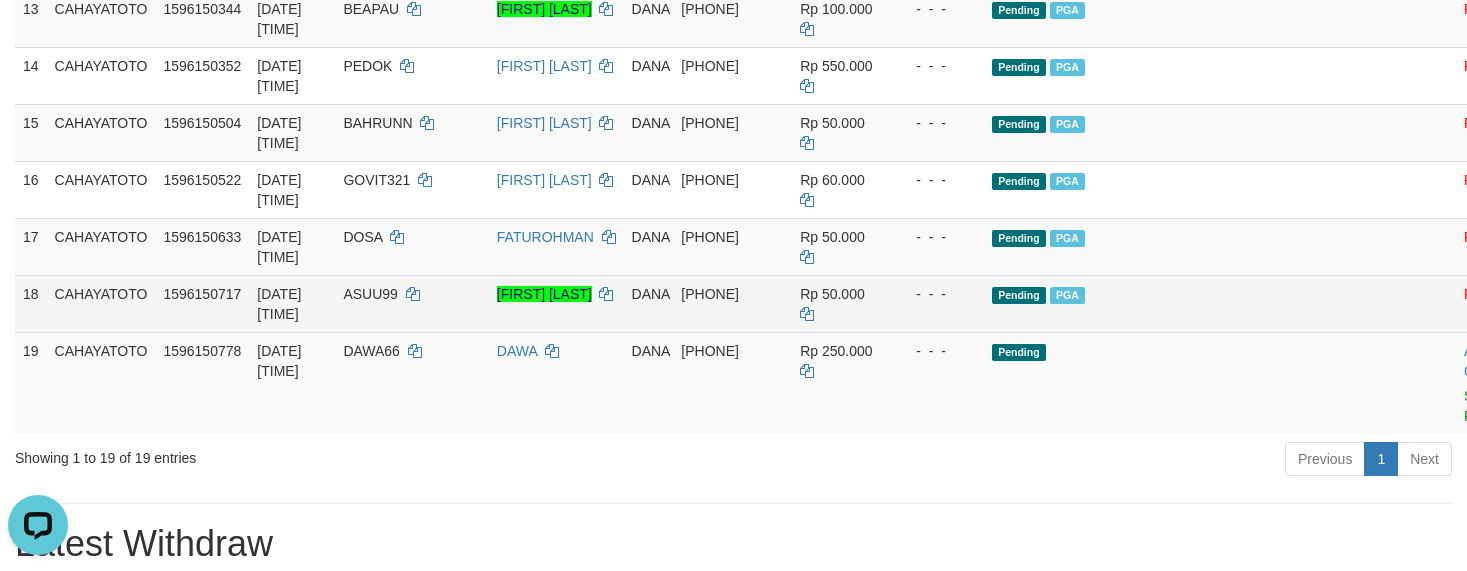 click on "1 CAHAYATOTO 1595105525 03/08/2025 00:32:14 KOTANG9    AGUS SYAMSUDDIN    DANA     081331125765 Rp 350.000    -  -  - Grabbed   PGA   PGA Pending 000 {"status":"000","data":{"unique_id":"1609-1595105525-20250803","reference_no":"TF_250803_OR78BDC436E8D463D0JQ","amount":"350000.00","fee":"0.00","merchant_surcharge_rate":"0.00","charge_to":"MERC","payout_amount":"350000.00","disbursement_status":0,"disbursement_description":"ON PROCESS","created_at":"2025-08-03 00:36:46","executed_at":"2025-08-03 00:36:46","bank":{"code":"dana","name":"DANA","account_number":"081331125765","account_name":"AGUS SYAMSUDDIN"},"note":"byjanggotawd1","merchant_balance":{"balance_effective":800068547,"balance_pending":1481277937,"balance_disbursement":220879009,"balance_collection":11510049686}}} PGA Ref. No:  TF_250803_OR78BDC436E8D463D0JQ  Vendor: Lambda AUTOWD-BOT-PGA Reject ·    Check Trans    ·    Note 2 CAHAYATOTO 1596148950 04/08/2025 22:59:11 DENZGNTUR90    AAT MURNATI    DANA     083133556332   3" at bounding box center [785, -140] 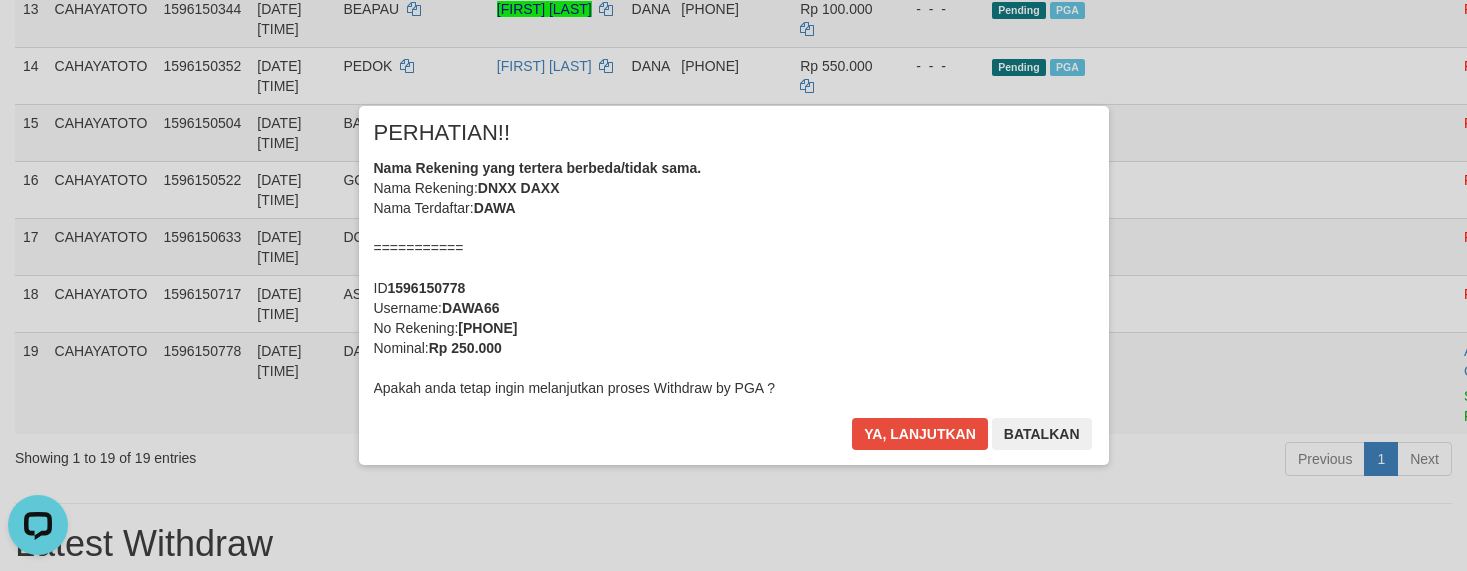 click on "Nama Rekening yang tertera berbeda/tidak sama. Nama Rekening:  DNXX DAXX Nama Terdaftar:  DAWA =========== ID  1596150778 Username:  DAWA66 No Rekening:  083898549102 Nominal:  Rp 250.000 Apakah anda tetap ingin melanjutkan proses Withdraw by PGA ?" at bounding box center [734, 278] 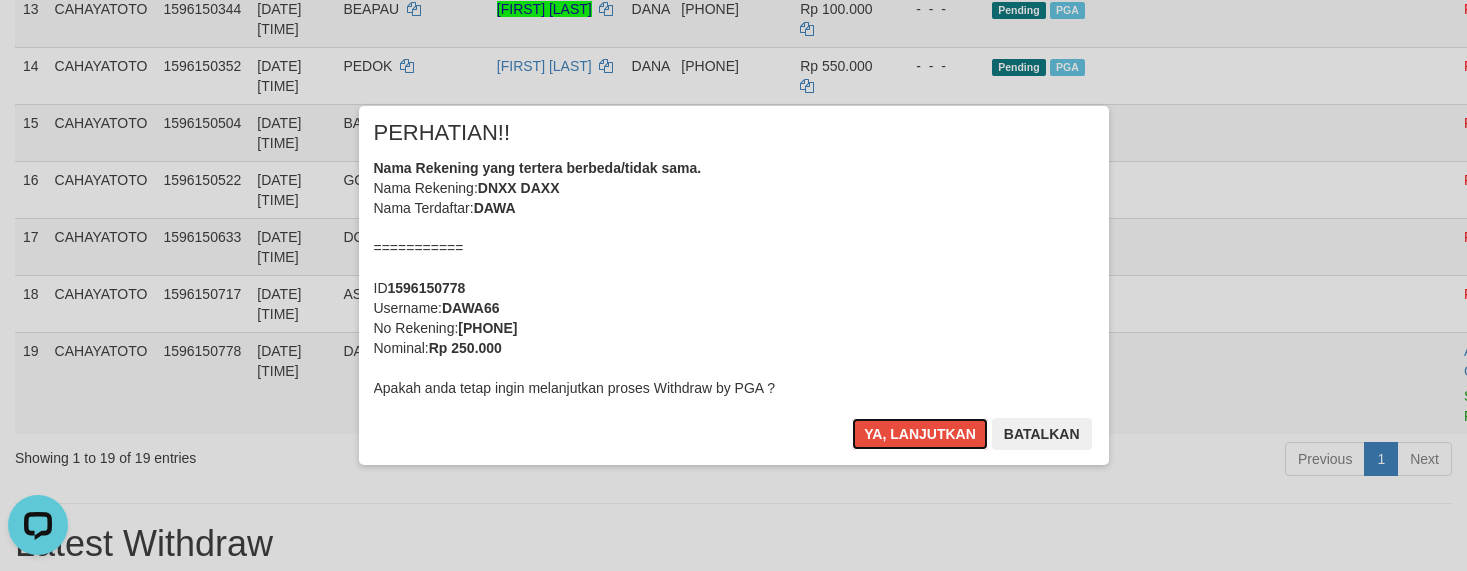 type 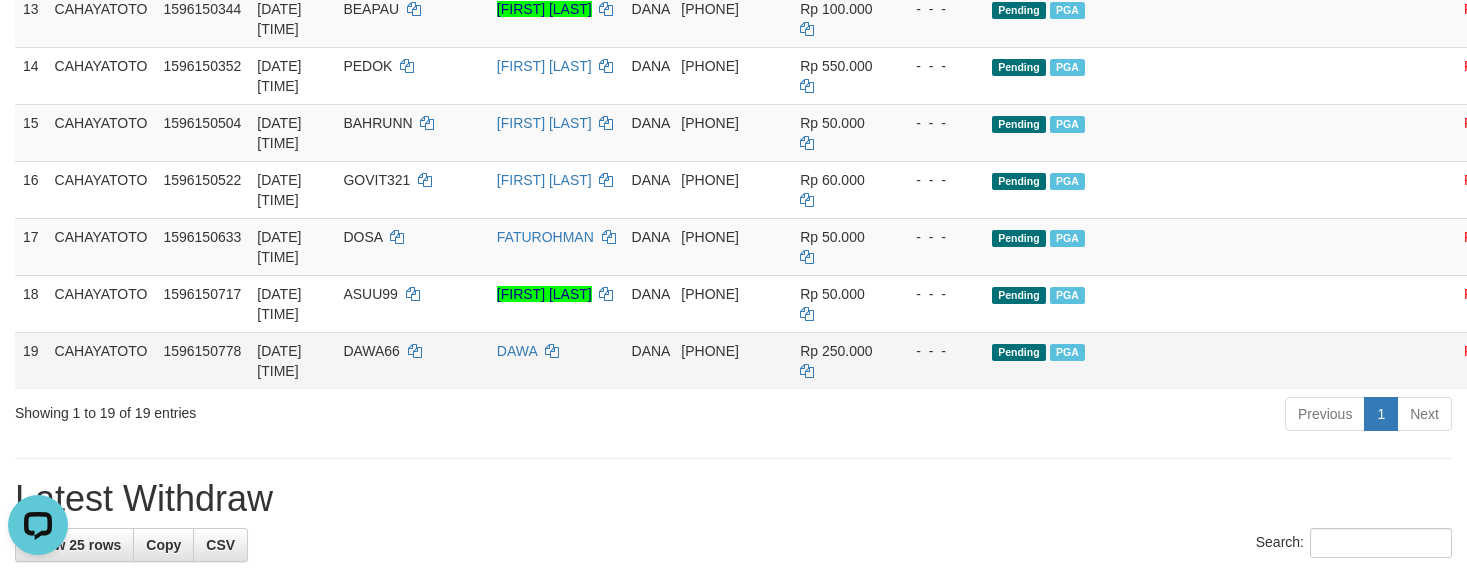 click on "Pending   PGA" at bounding box center [1178, 360] 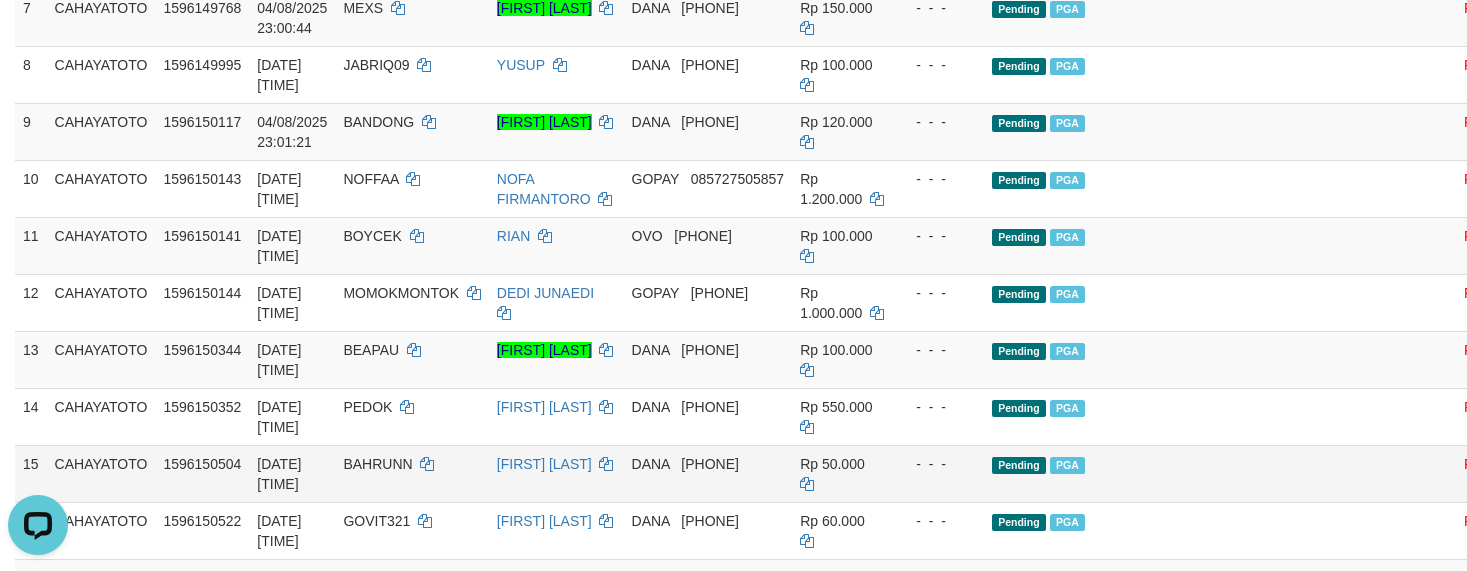 scroll, scrollTop: 849, scrollLeft: 0, axis: vertical 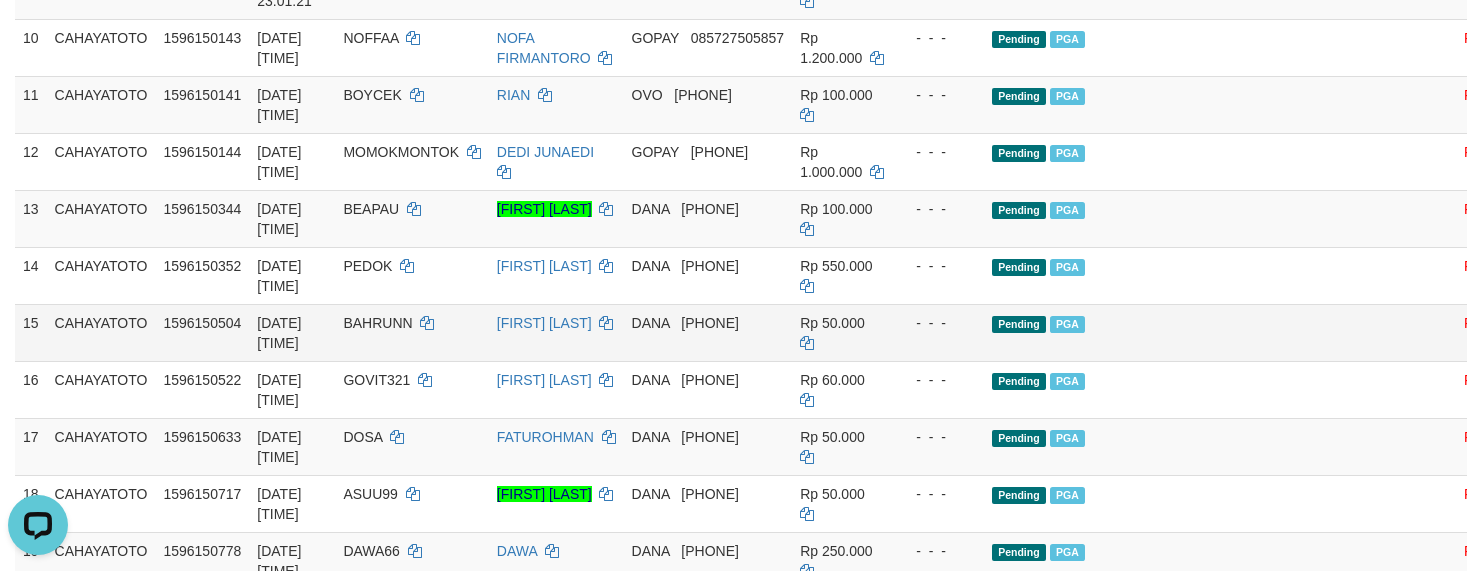 click on "Pending   PGA" at bounding box center [1178, 332] 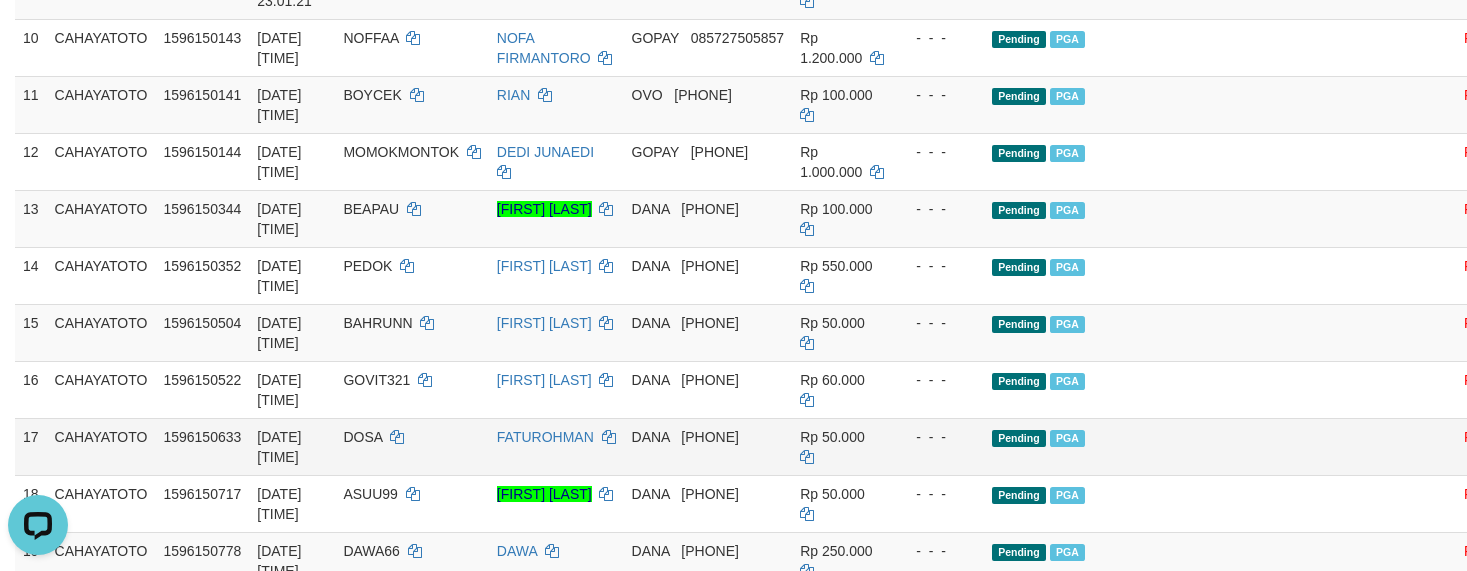 click on "Pending   PGA" at bounding box center [1178, 446] 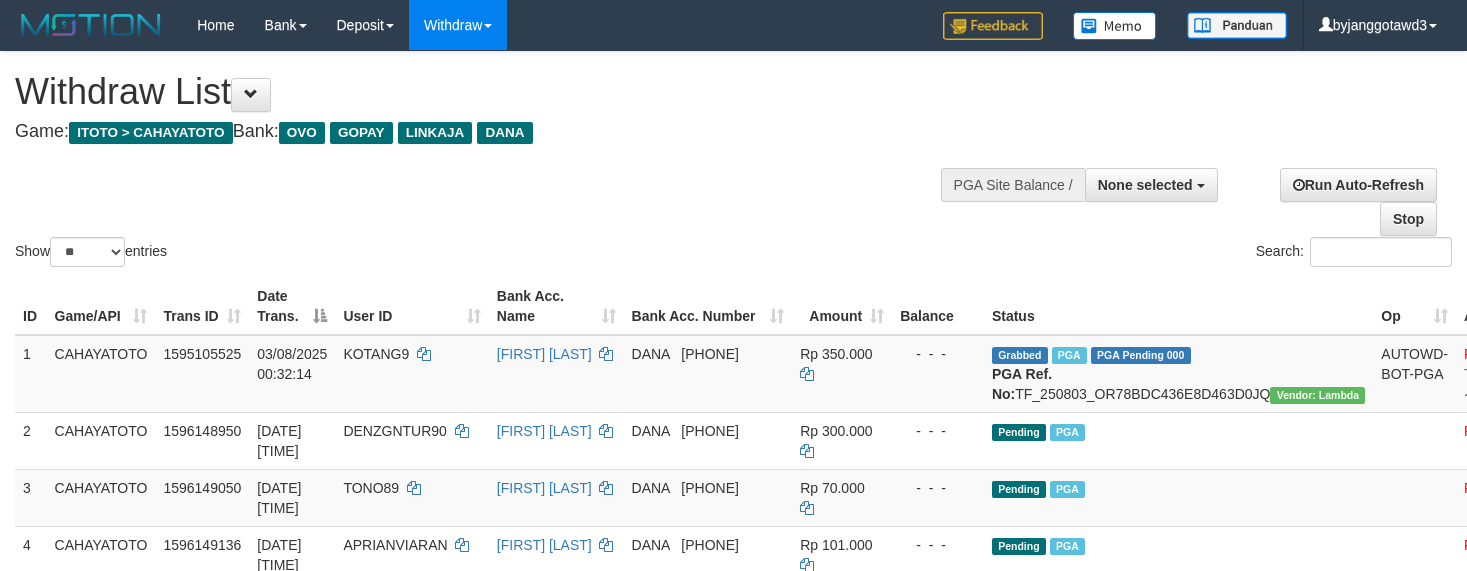 select 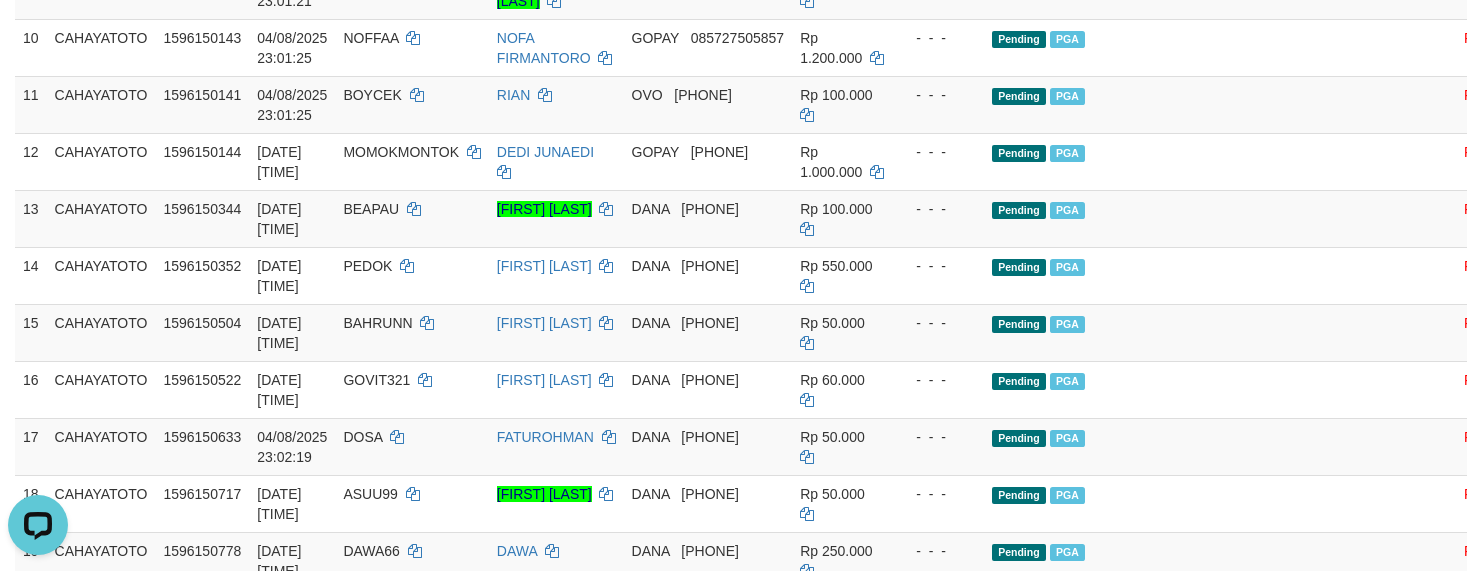 scroll, scrollTop: 0, scrollLeft: 0, axis: both 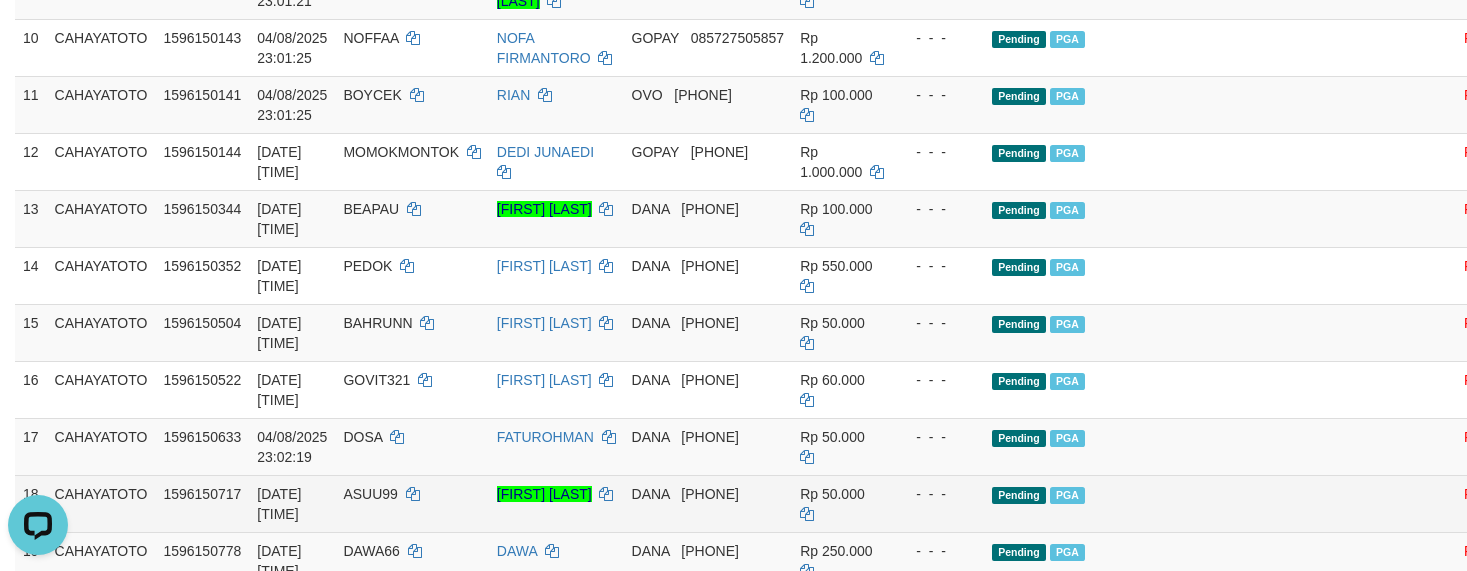 click on "Pending   PGA" at bounding box center [1178, 503] 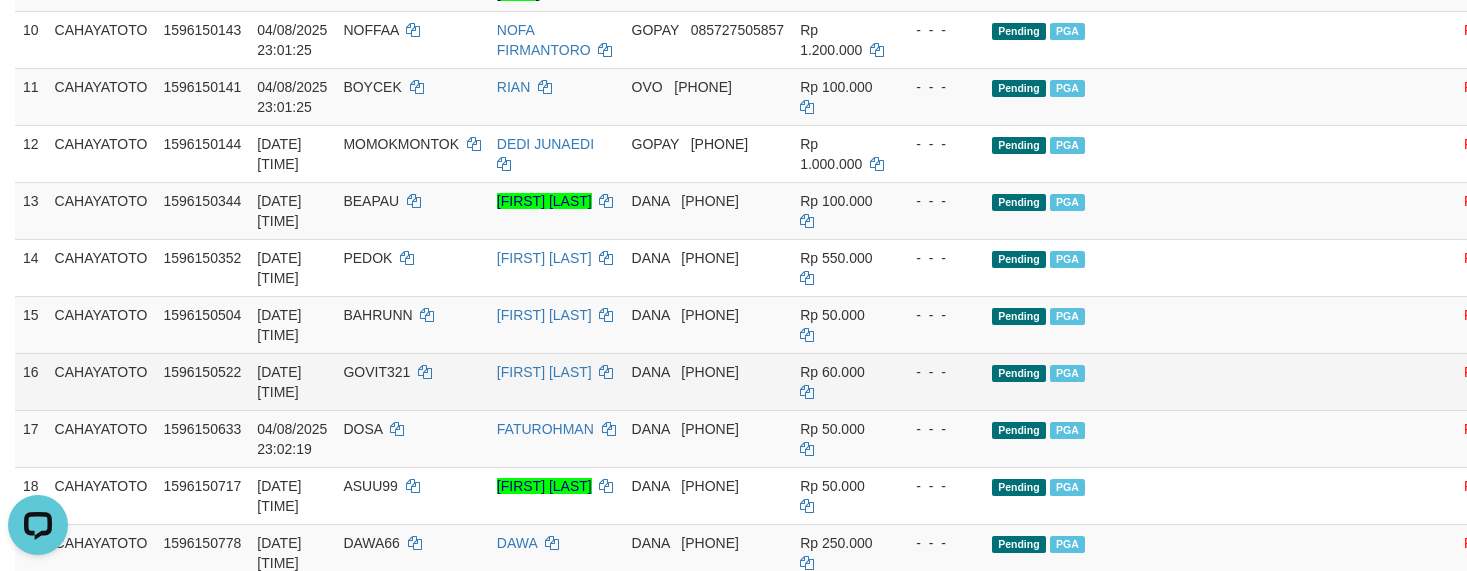 click at bounding box center [1414, 381] 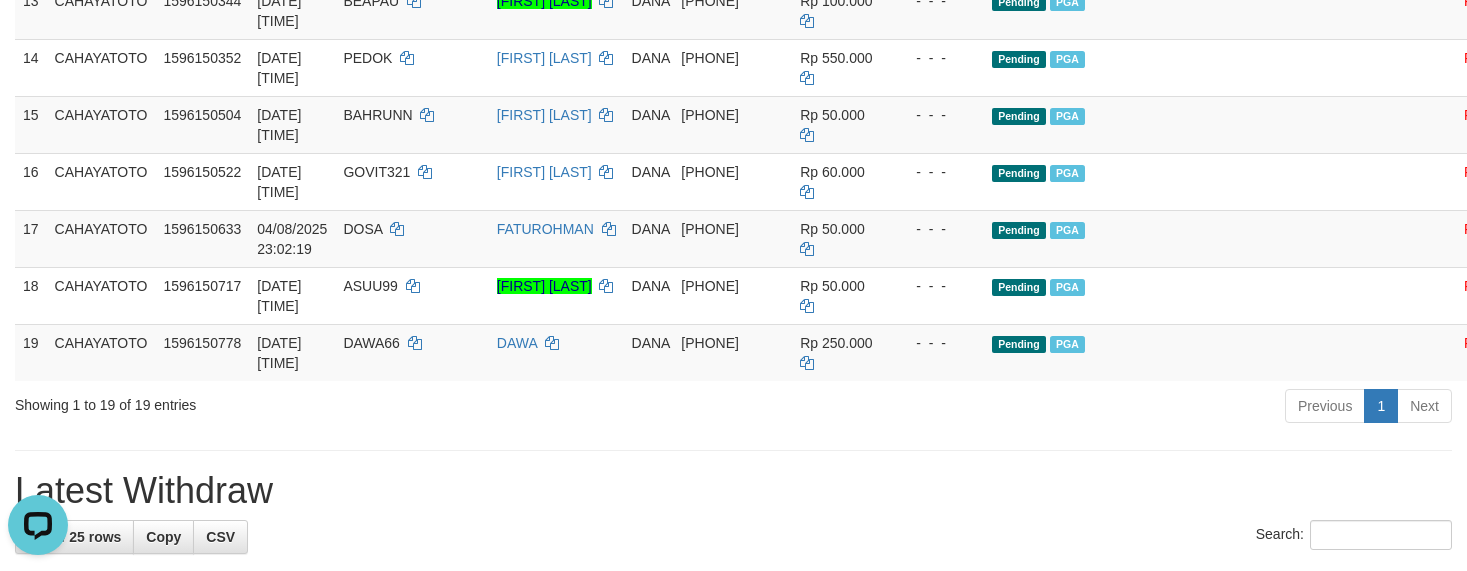 drag, startPoint x: 1259, startPoint y: 425, endPoint x: 1245, endPoint y: 414, distance: 17.804493 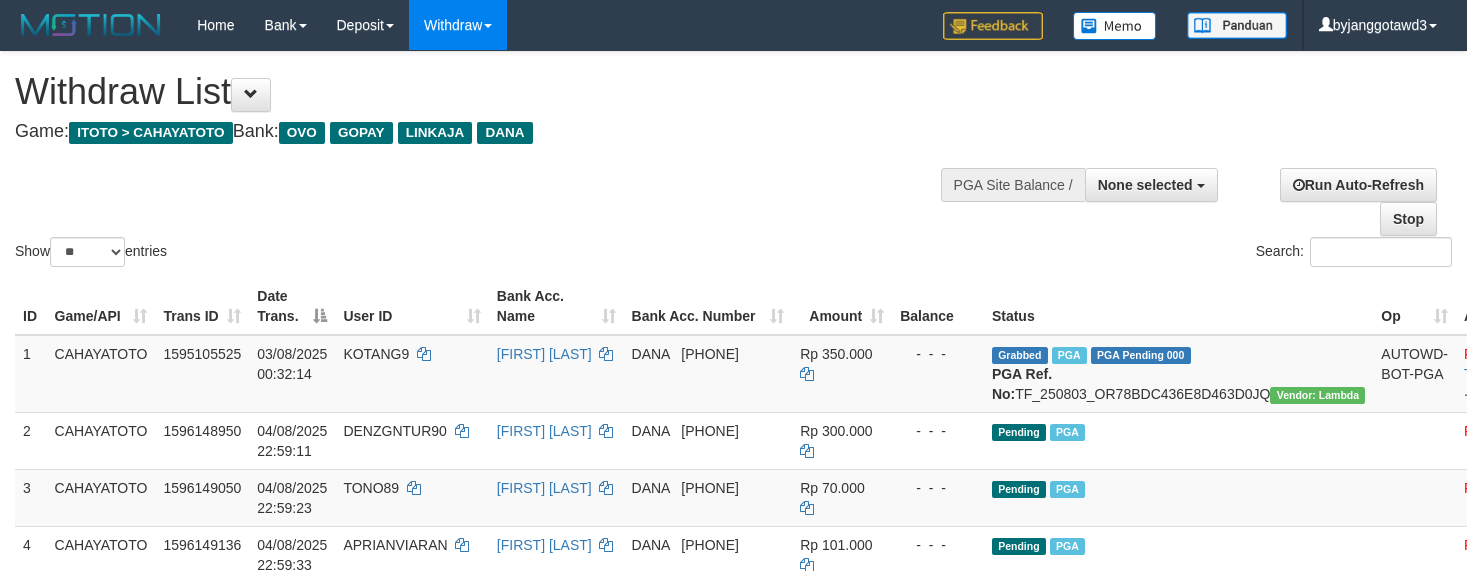 select 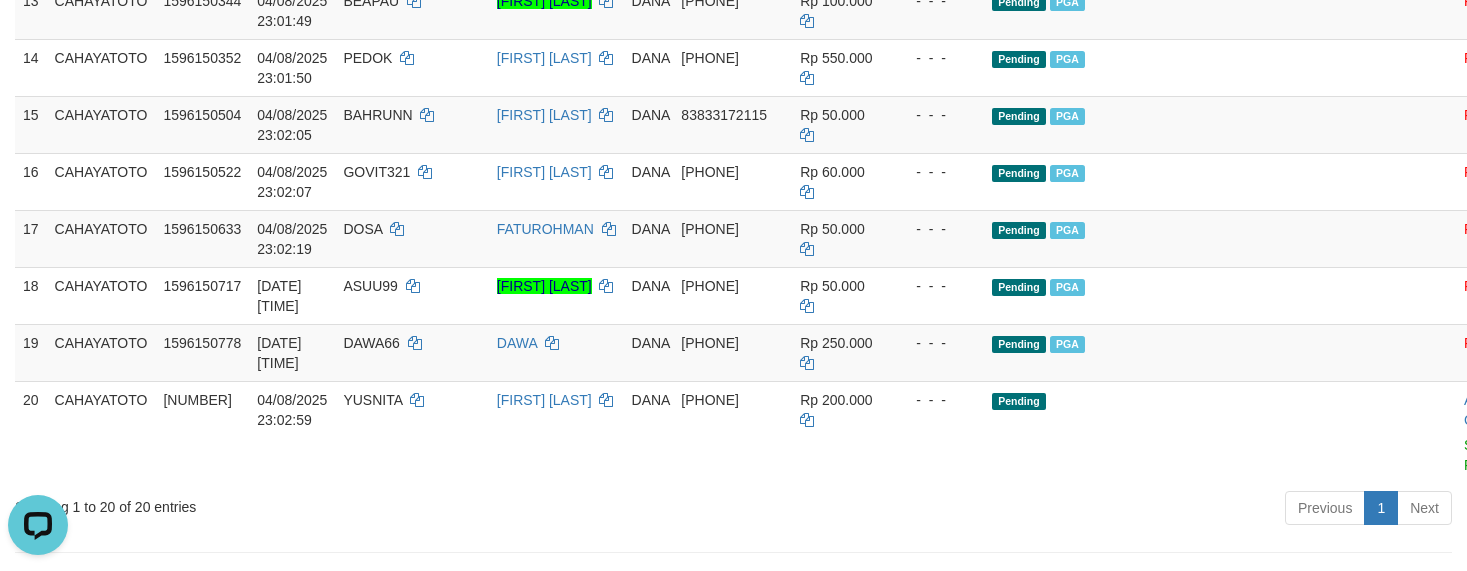 scroll, scrollTop: 0, scrollLeft: 0, axis: both 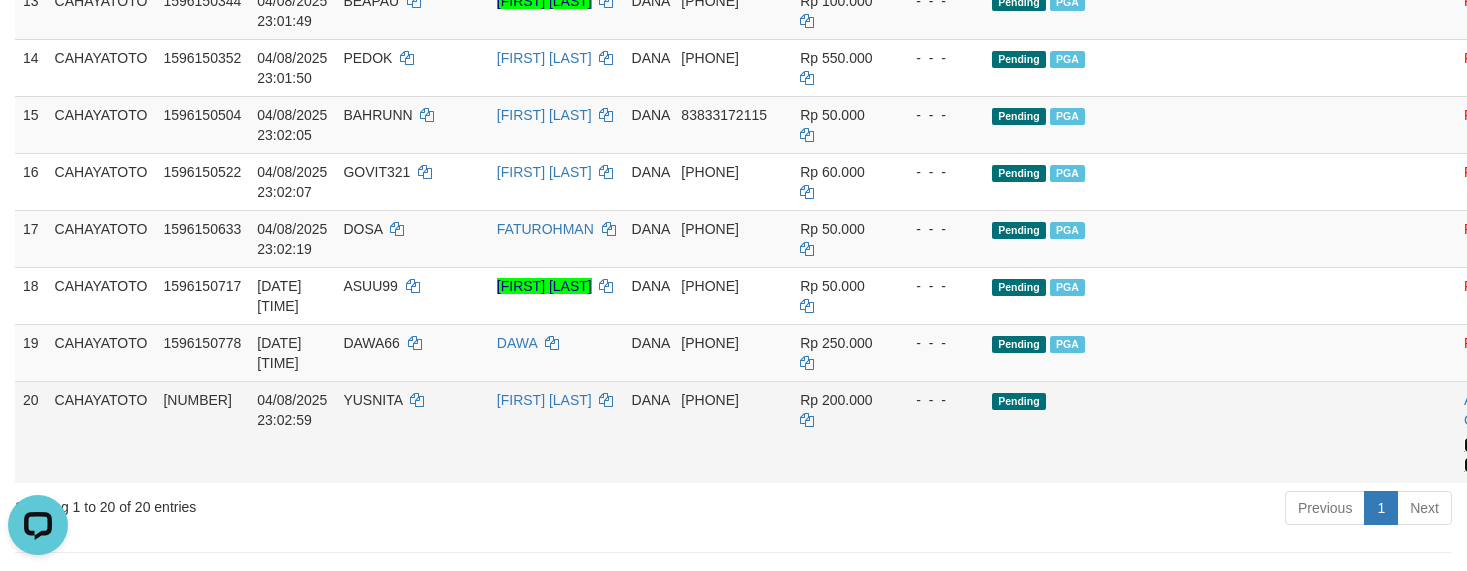 click on "Send PGA" at bounding box center [1480, 455] 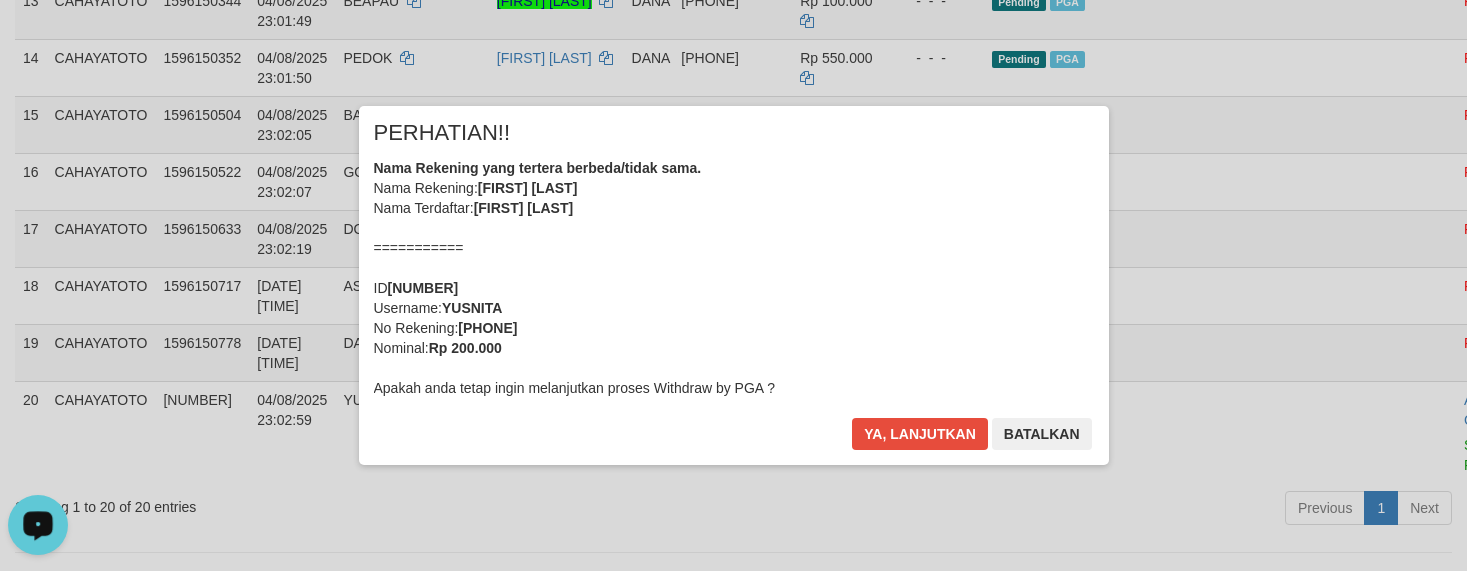 click on "Nama Rekening yang tertera berbeda/tidak sama. Nama Rekening:  [FIRST] [LAST] Nama Terdaftar:  [FIRST] [LAST] =========== ID  [NUMBER] Username:  [USERNAME] No Rekening:  [PHONE] Nominal:  Rp 200.000 Apakah anda tetap ingin melanjutkan proses Withdraw by PGA ?" at bounding box center (734, 278) 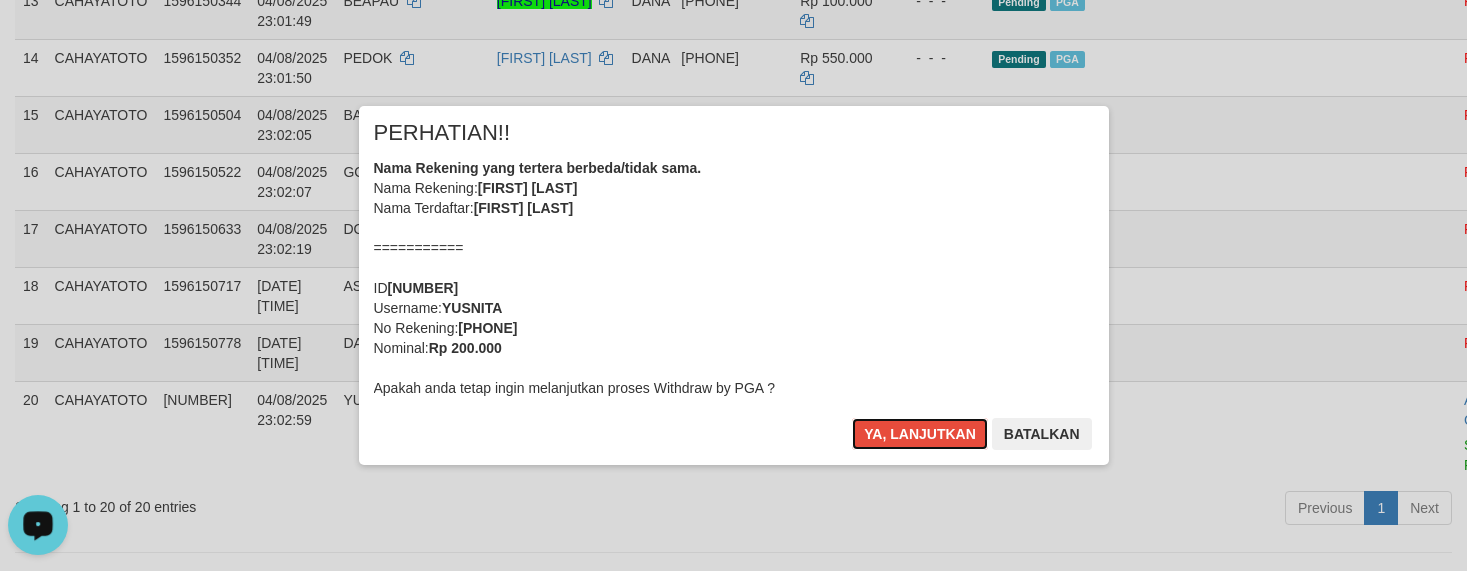 type 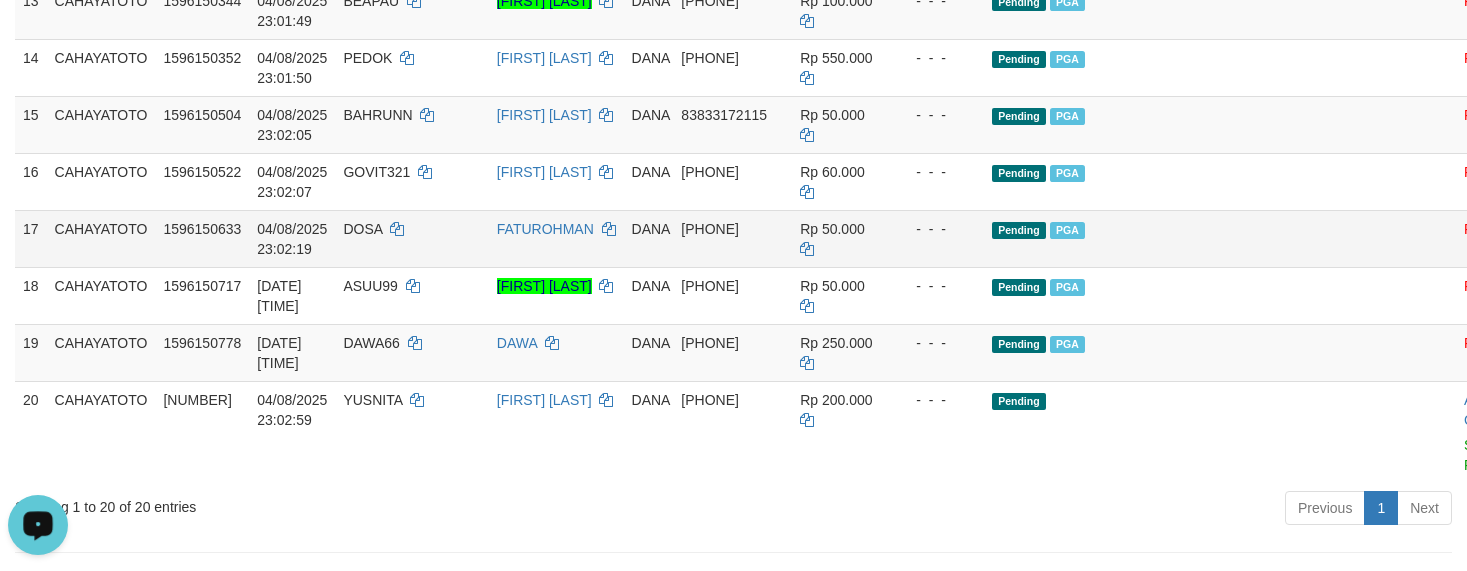 click on "Pending   PGA" at bounding box center (1178, 238) 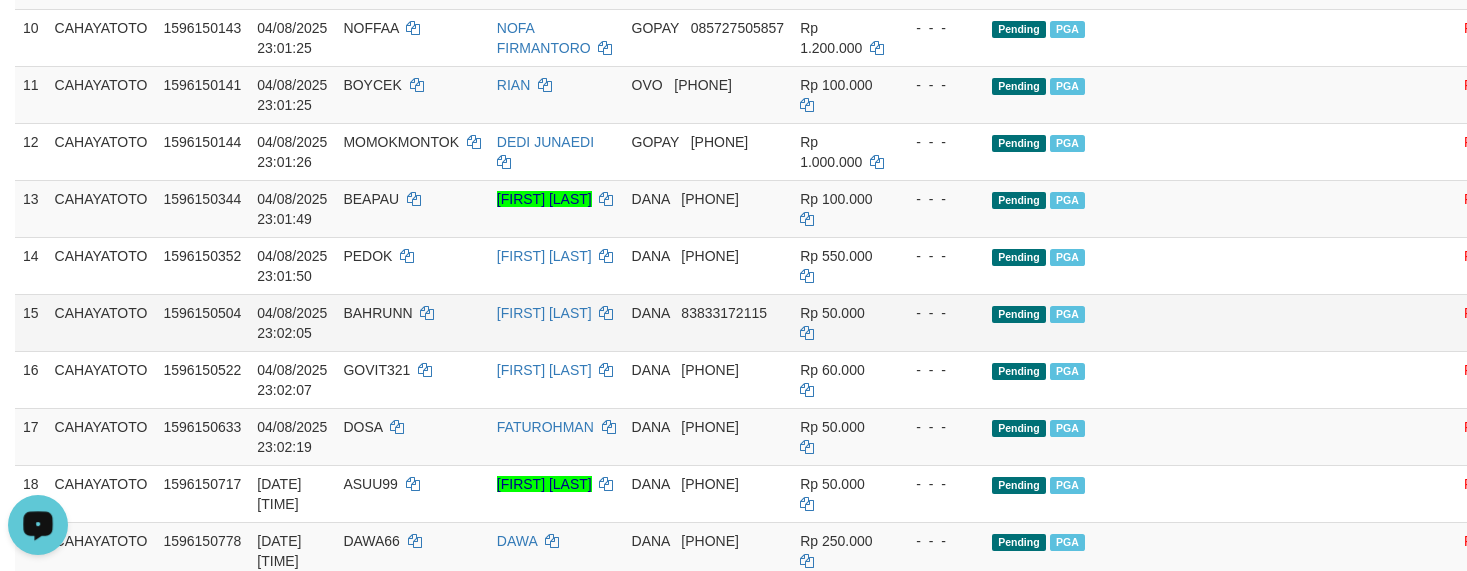 scroll, scrollTop: 857, scrollLeft: 0, axis: vertical 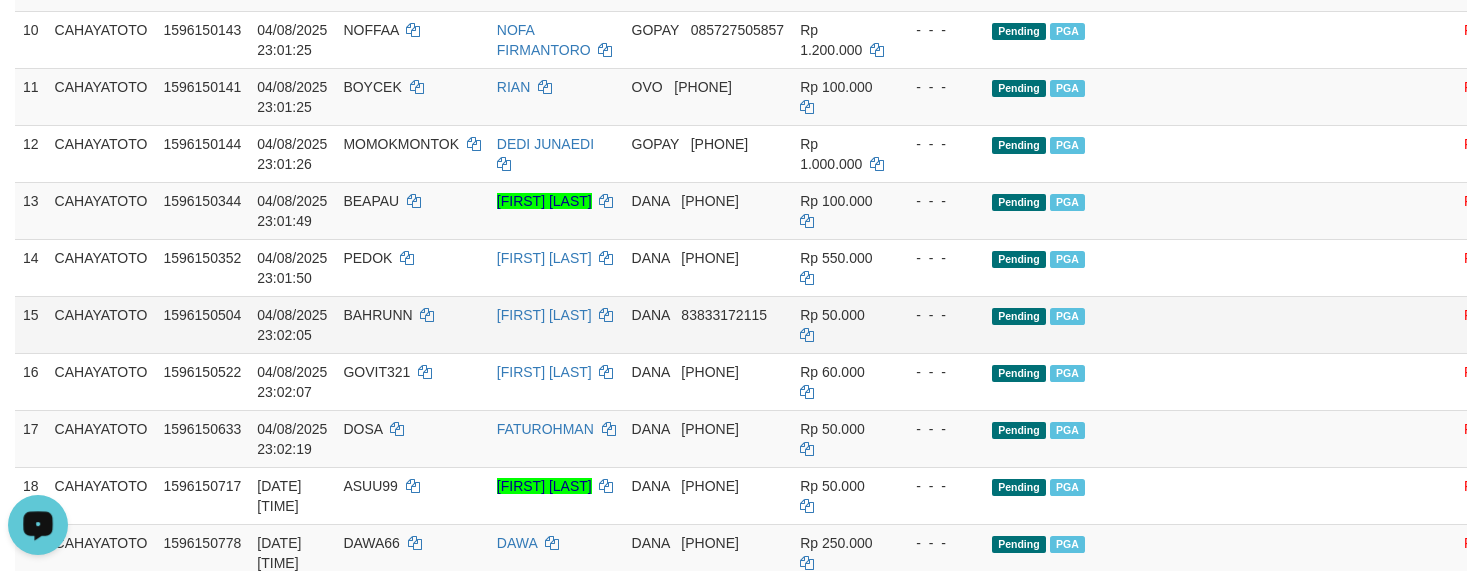 click on "Pending   PGA" at bounding box center [1178, 267] 